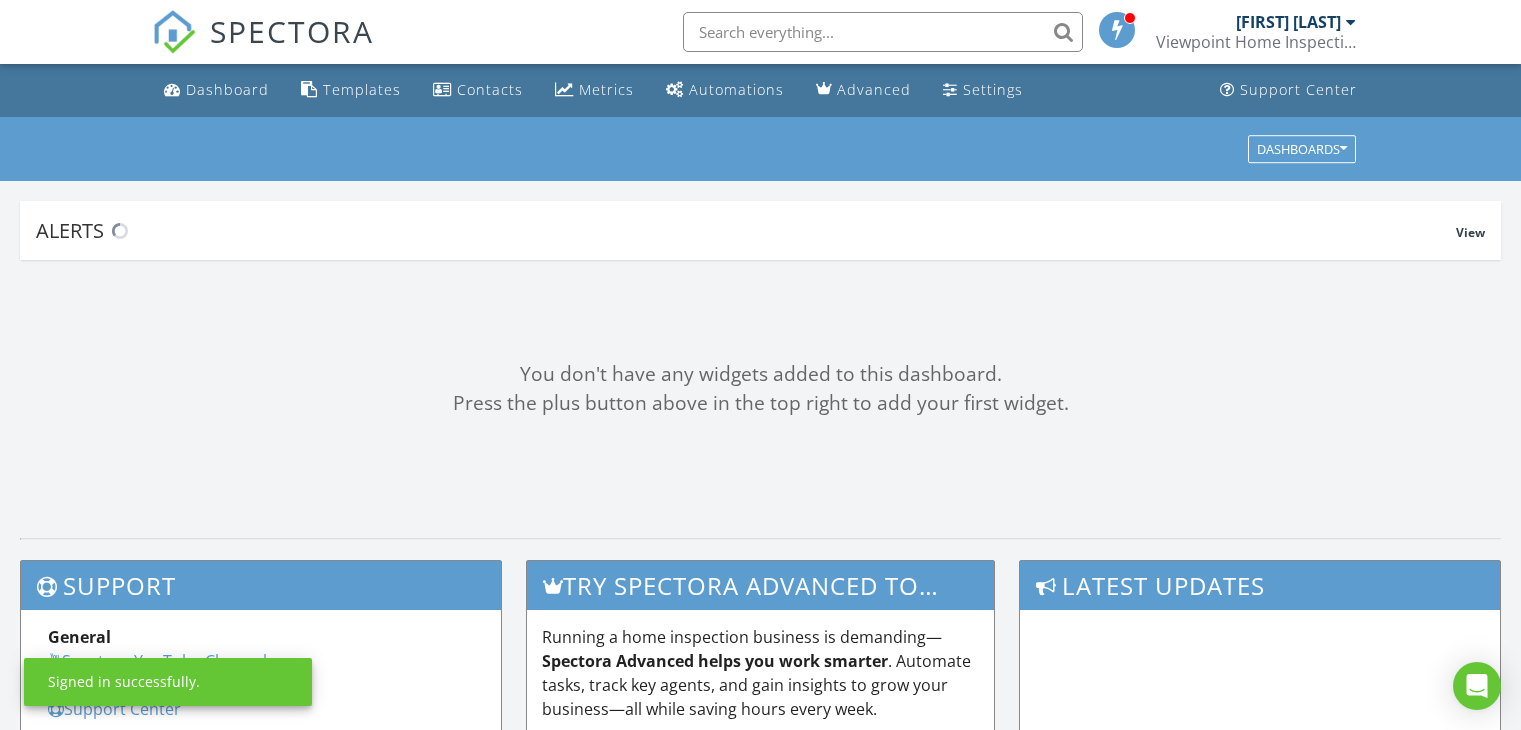 scroll, scrollTop: 0, scrollLeft: 0, axis: both 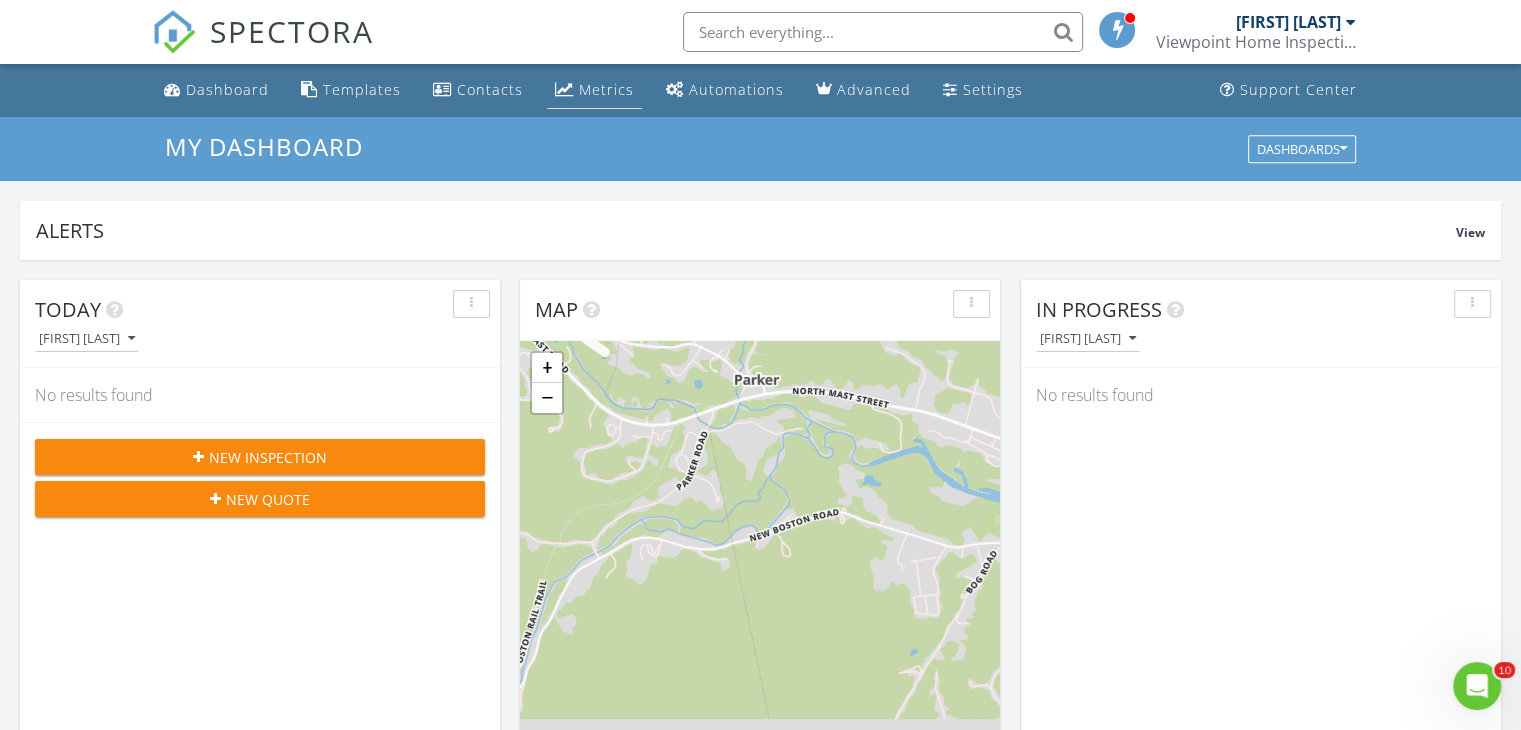 click on "Metrics" at bounding box center [606, 89] 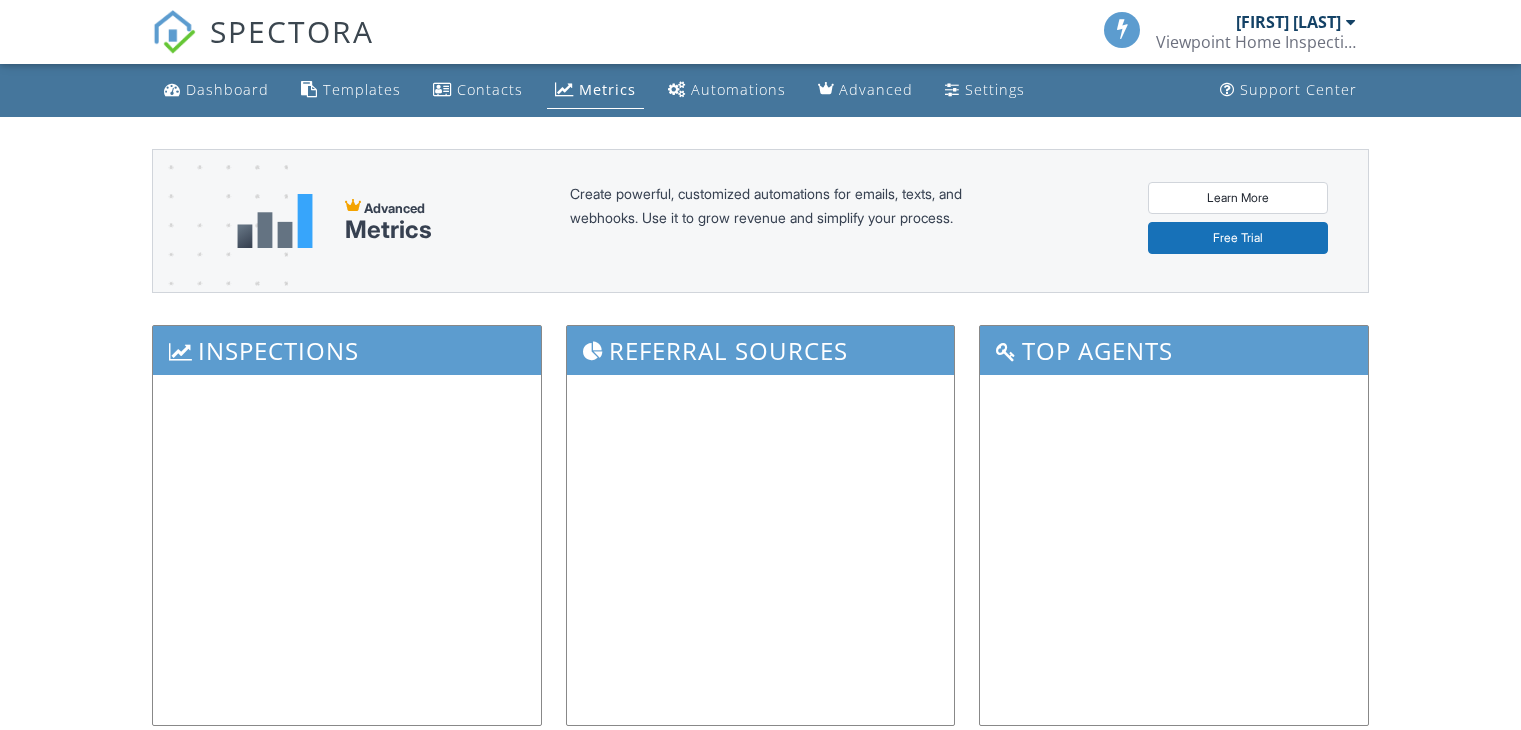 scroll, scrollTop: 0, scrollLeft: 0, axis: both 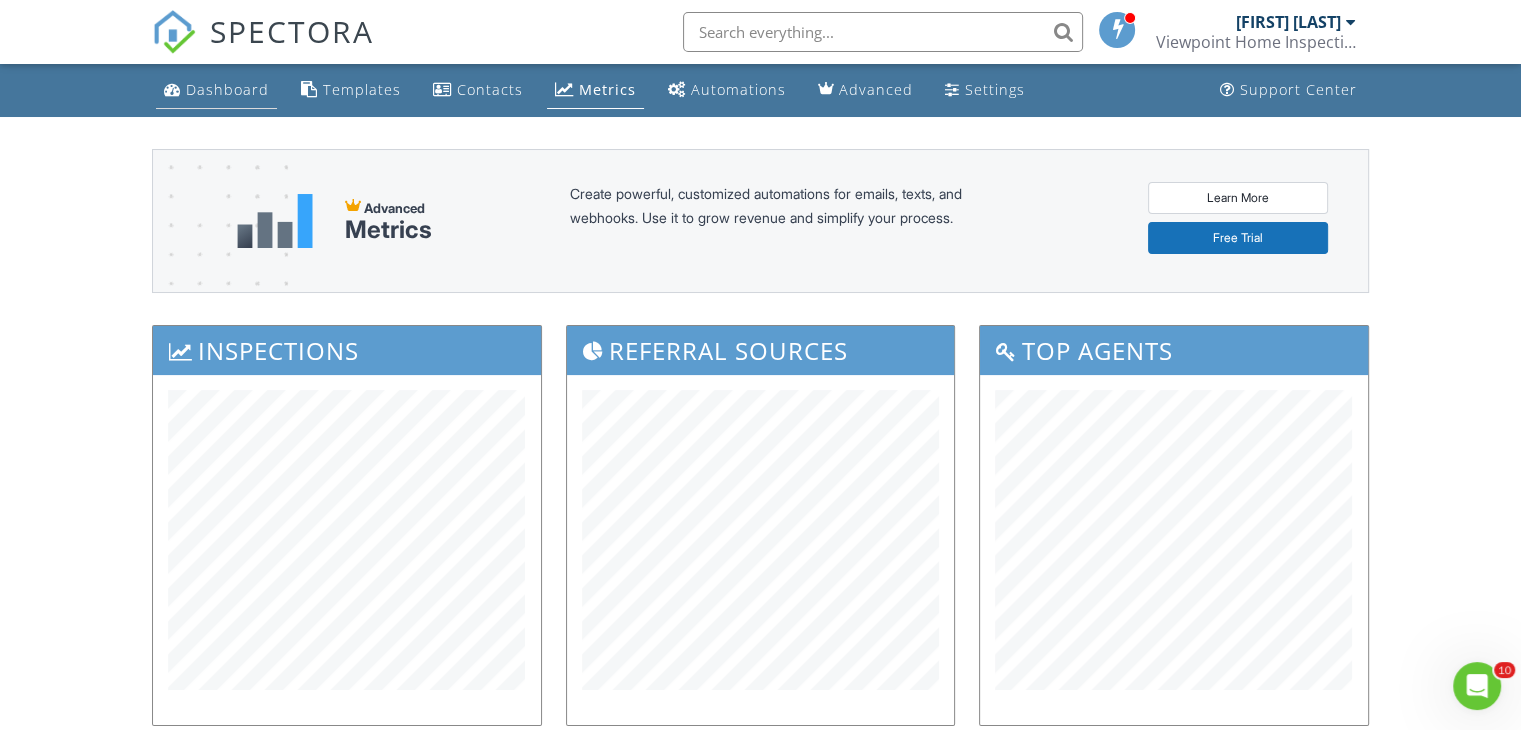 click on "Dashboard" at bounding box center [227, 89] 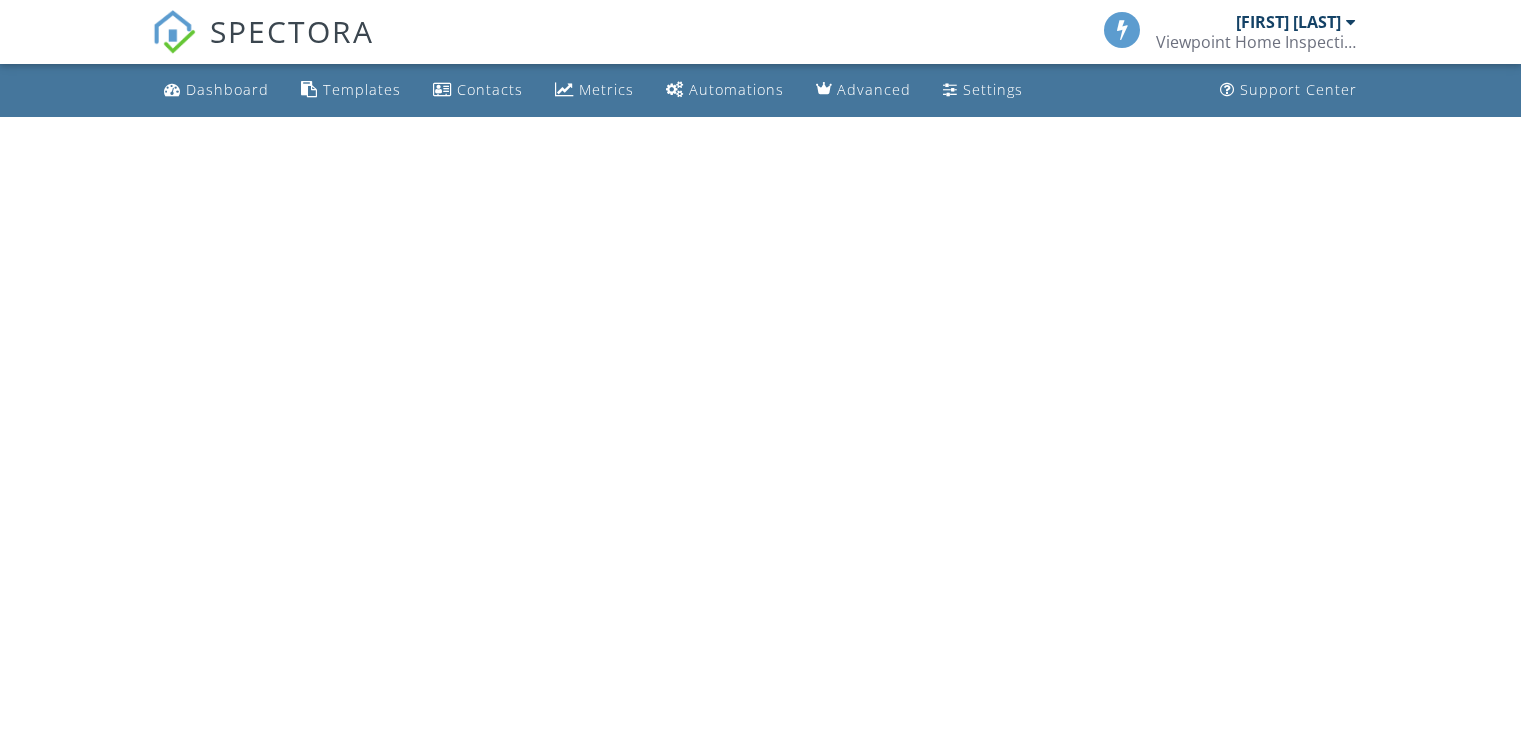 scroll, scrollTop: 0, scrollLeft: 0, axis: both 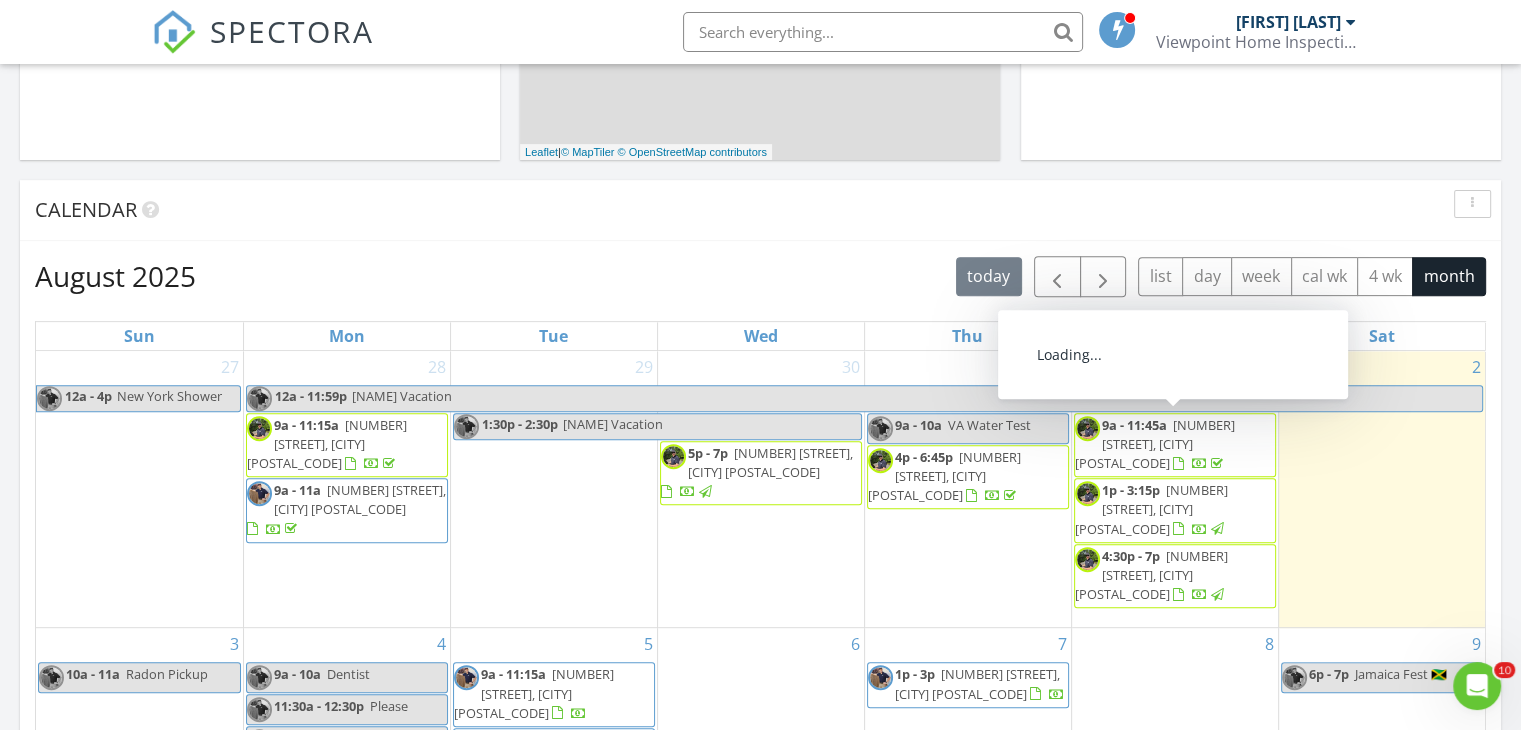 click on "[NUMBER] [STREET], [CITY] [POSTAL_CODE]" at bounding box center [1155, 444] 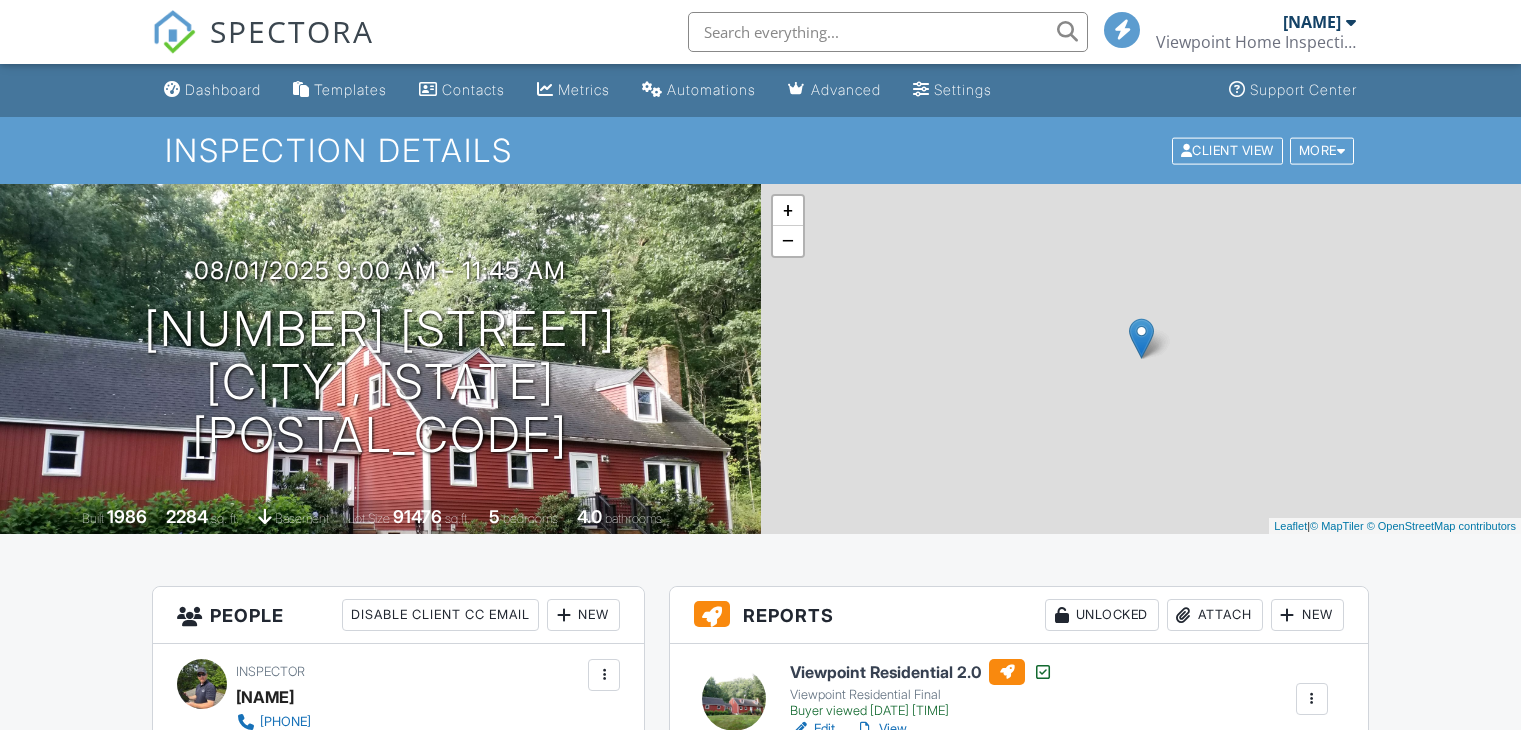 scroll, scrollTop: 0, scrollLeft: 0, axis: both 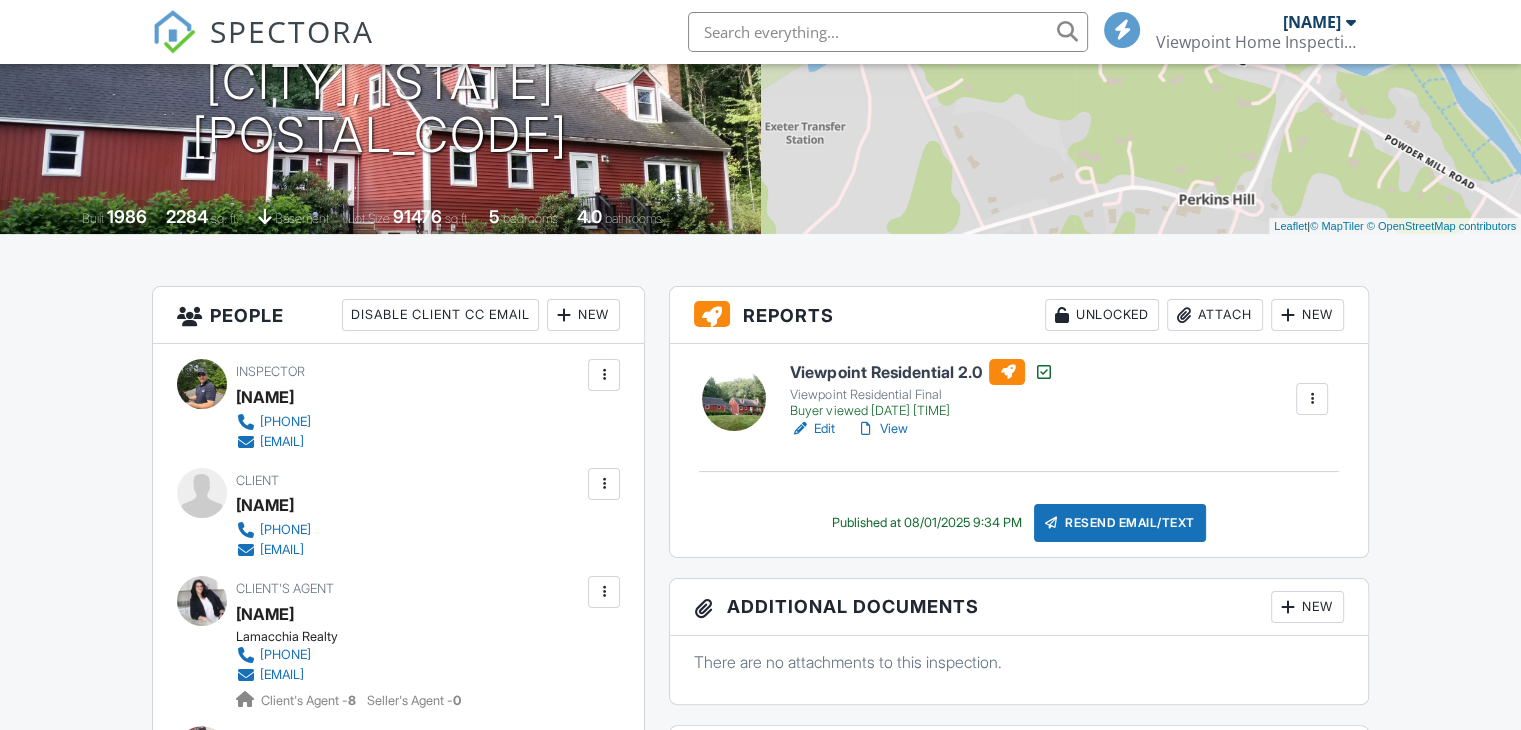 click on "View" at bounding box center (881, 429) 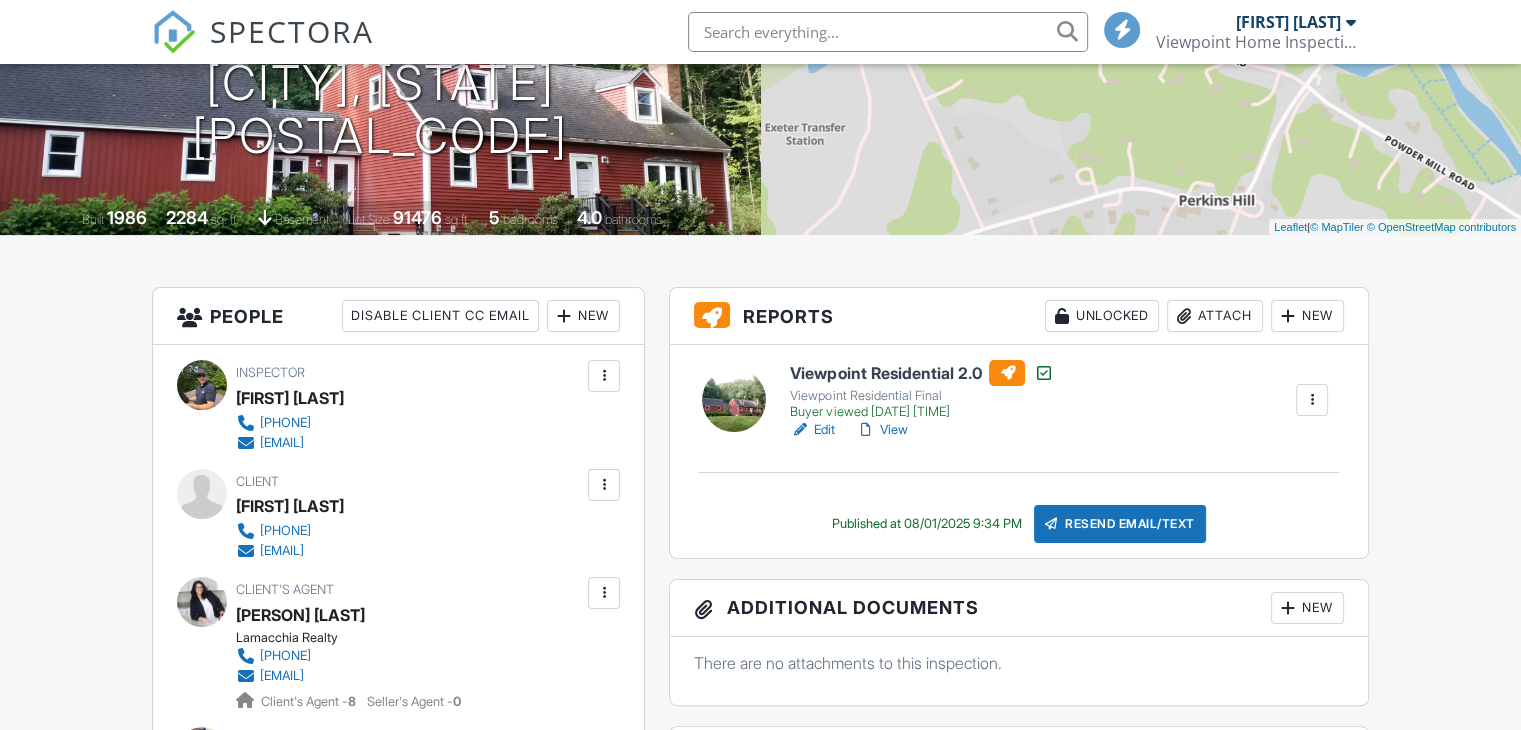 scroll, scrollTop: 0, scrollLeft: 0, axis: both 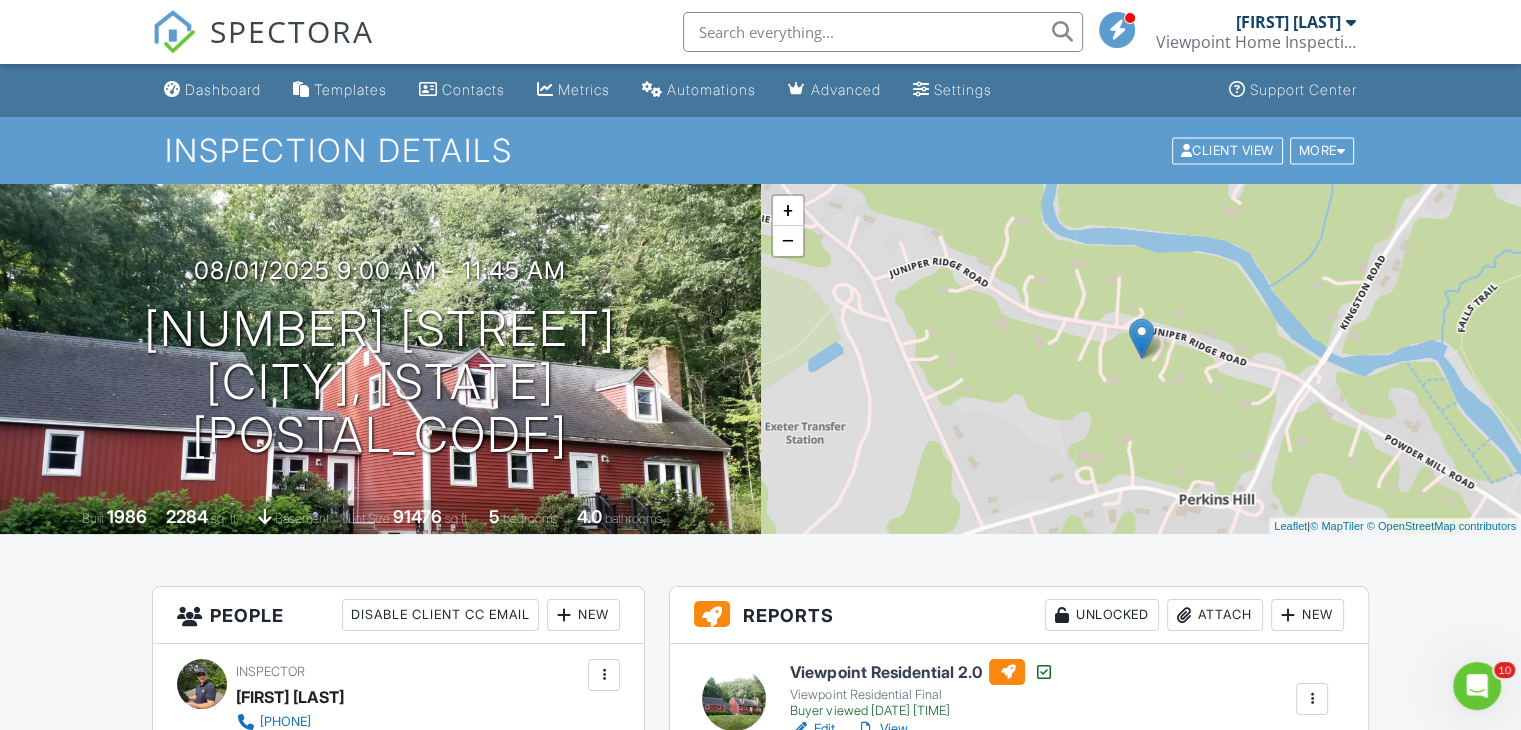 click on "Templates" at bounding box center (350, 89) 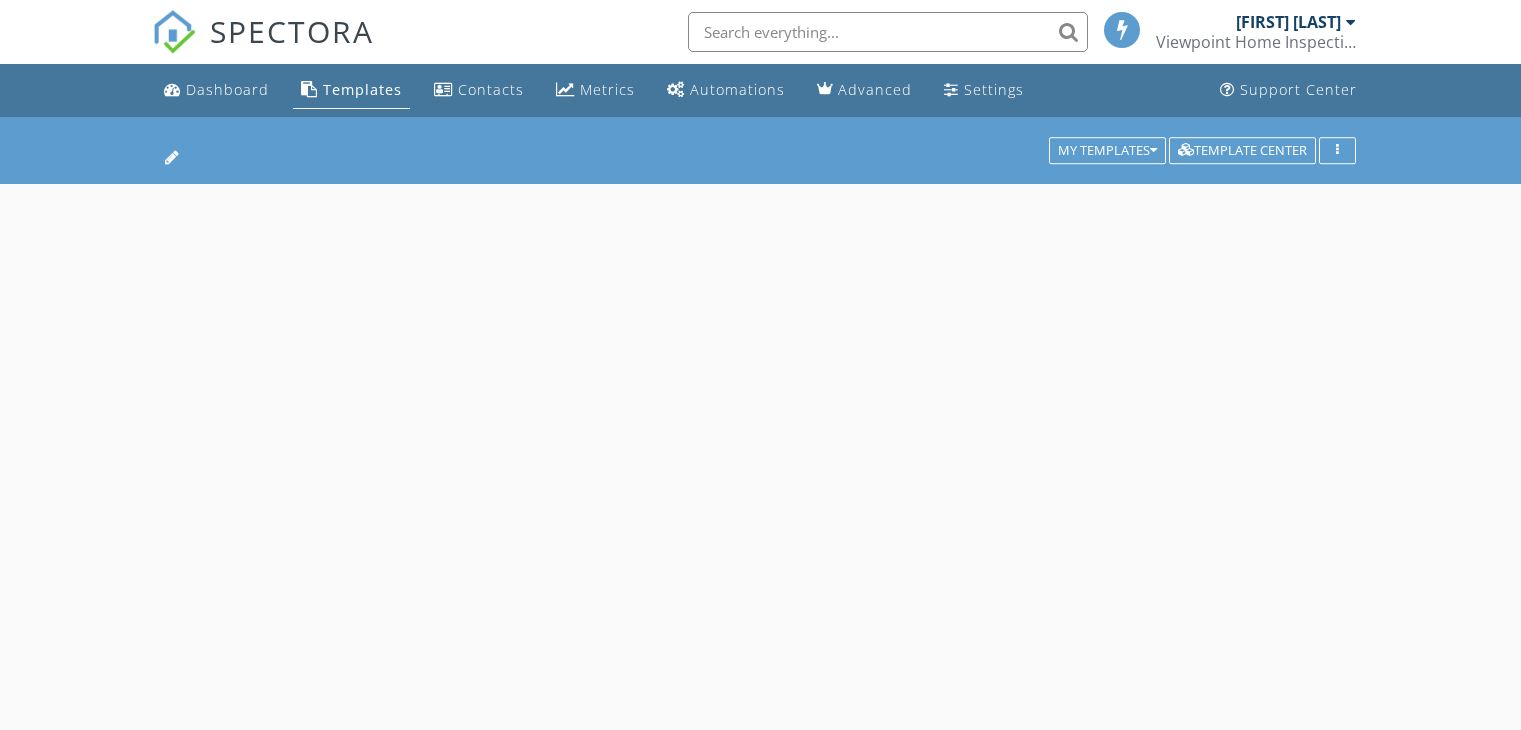 scroll, scrollTop: 0, scrollLeft: 0, axis: both 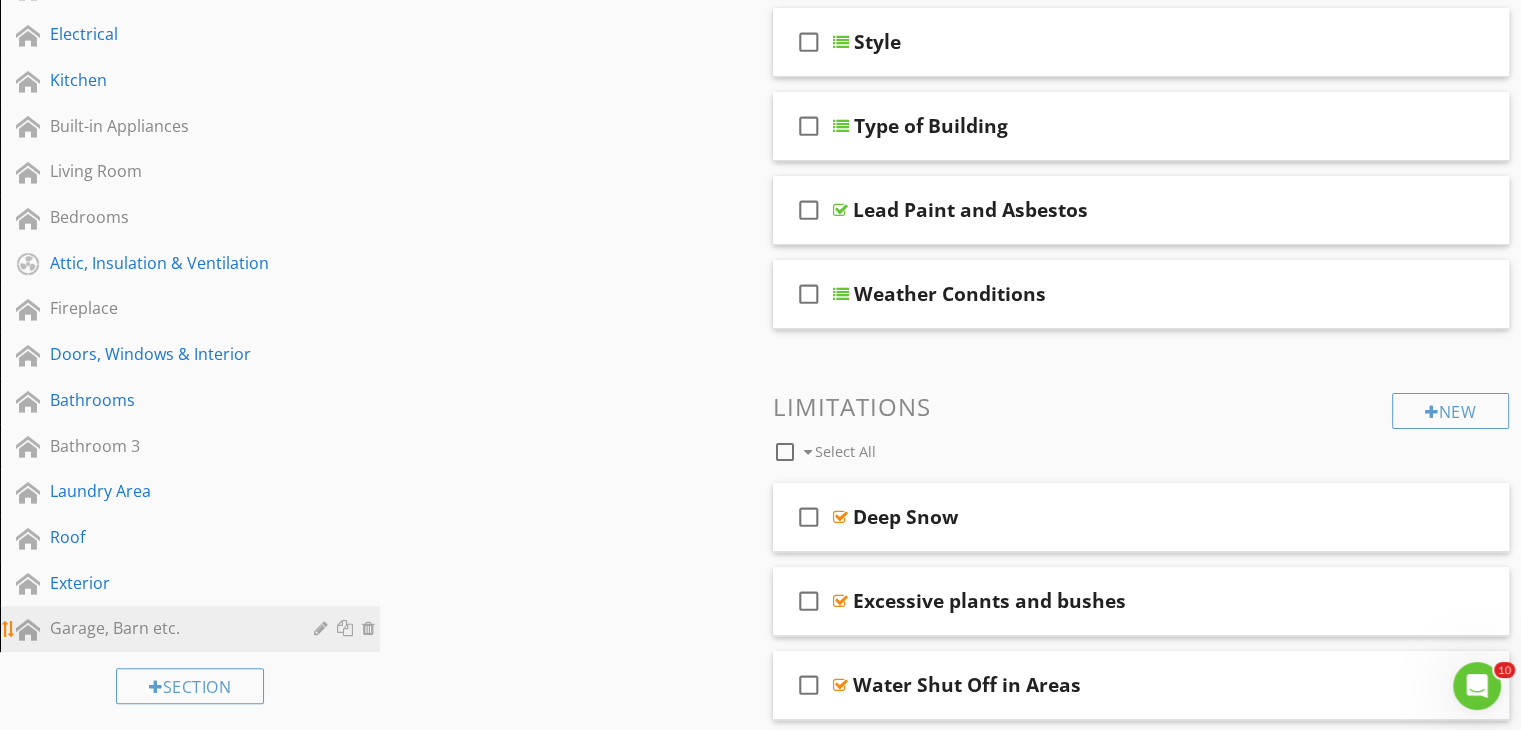 click on "Garage, Barn etc." at bounding box center [167, 628] 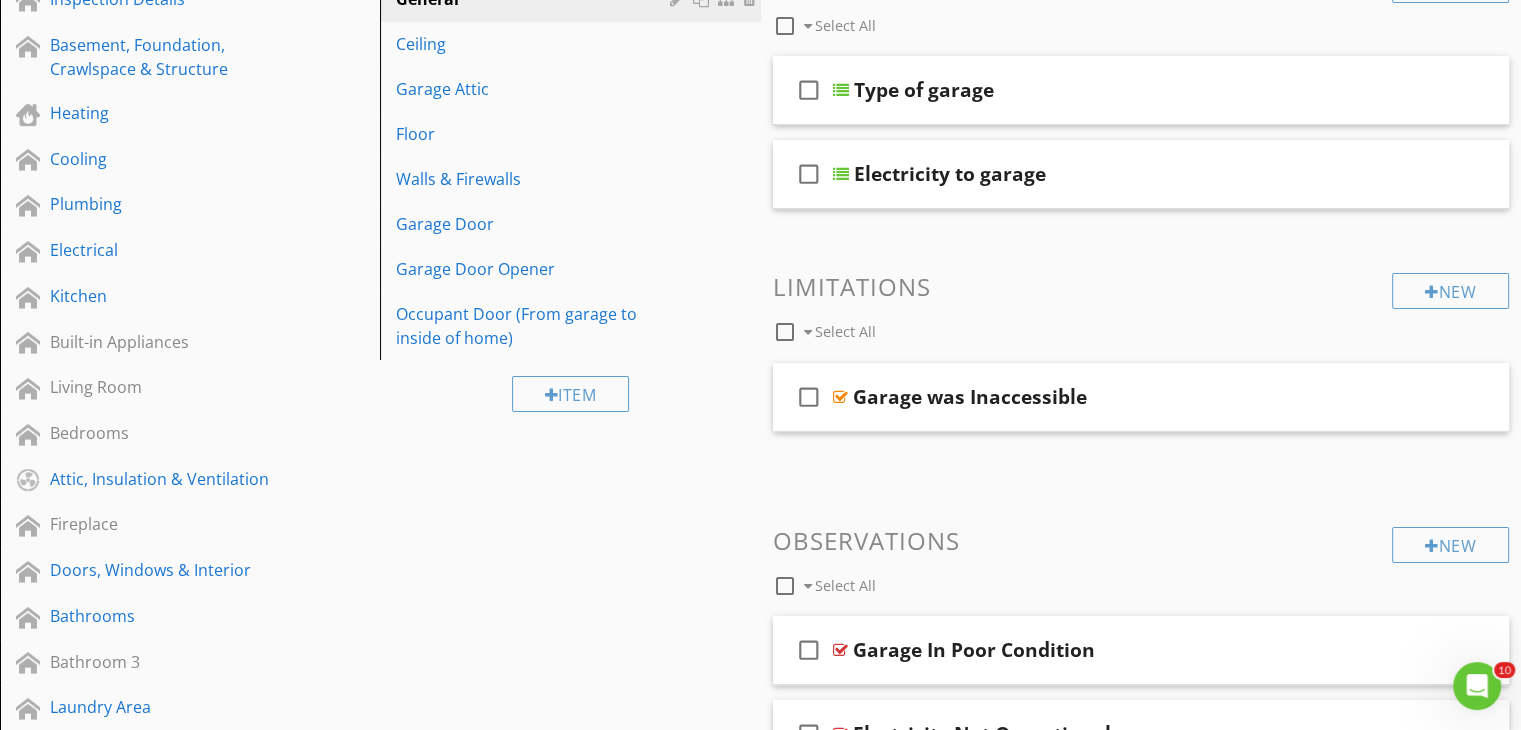 scroll, scrollTop: 200, scrollLeft: 0, axis: vertical 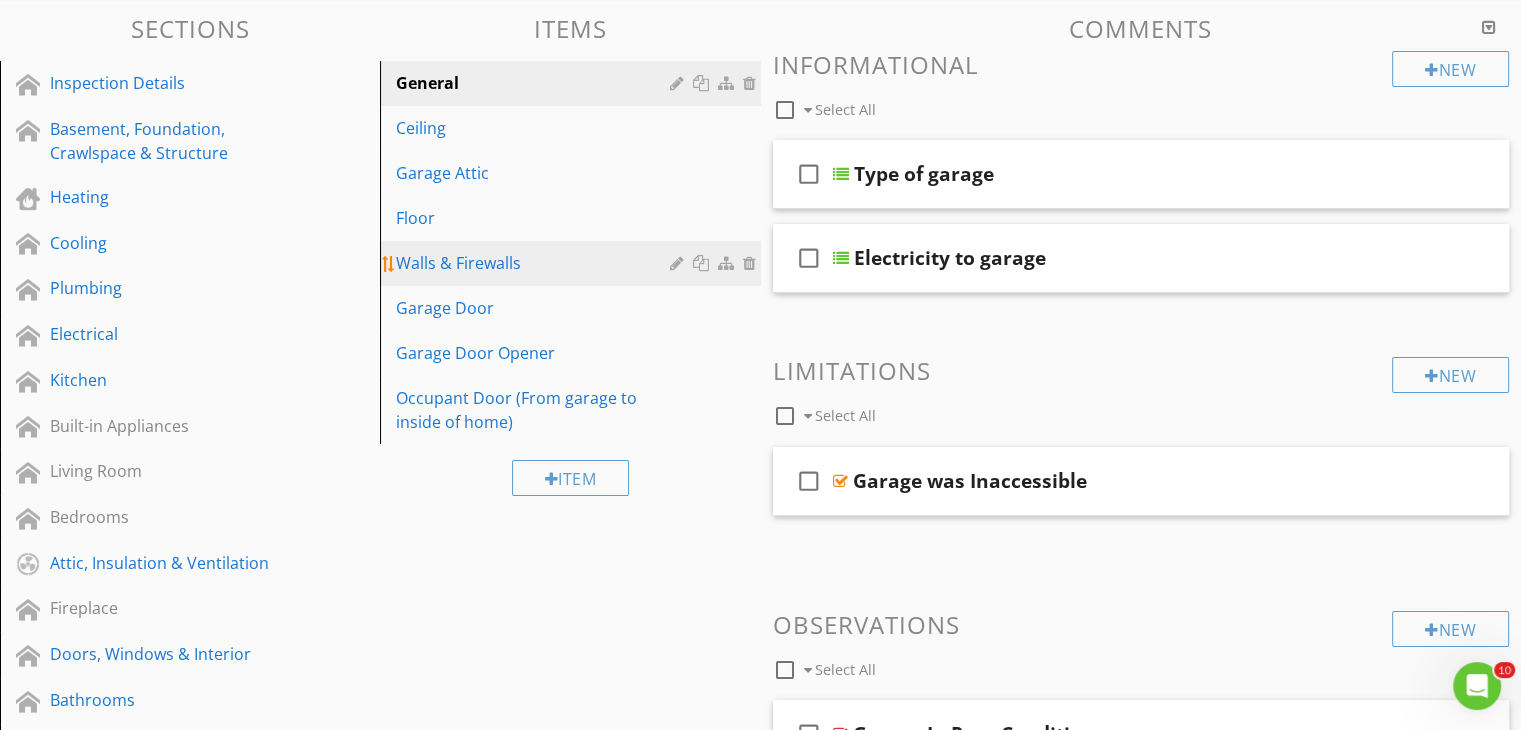 click on "Walls & Firewalls" at bounding box center [535, 263] 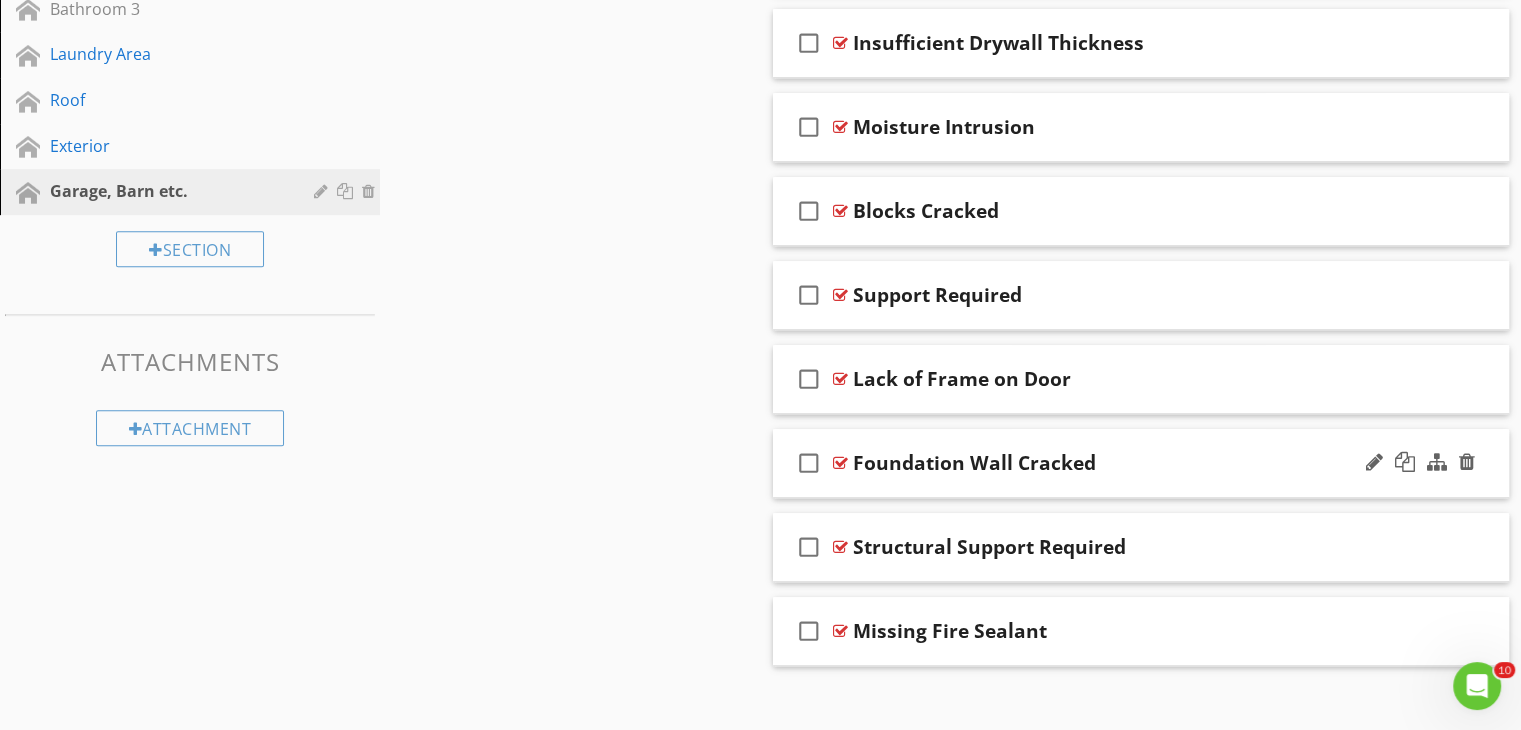 scroll, scrollTop: 955, scrollLeft: 0, axis: vertical 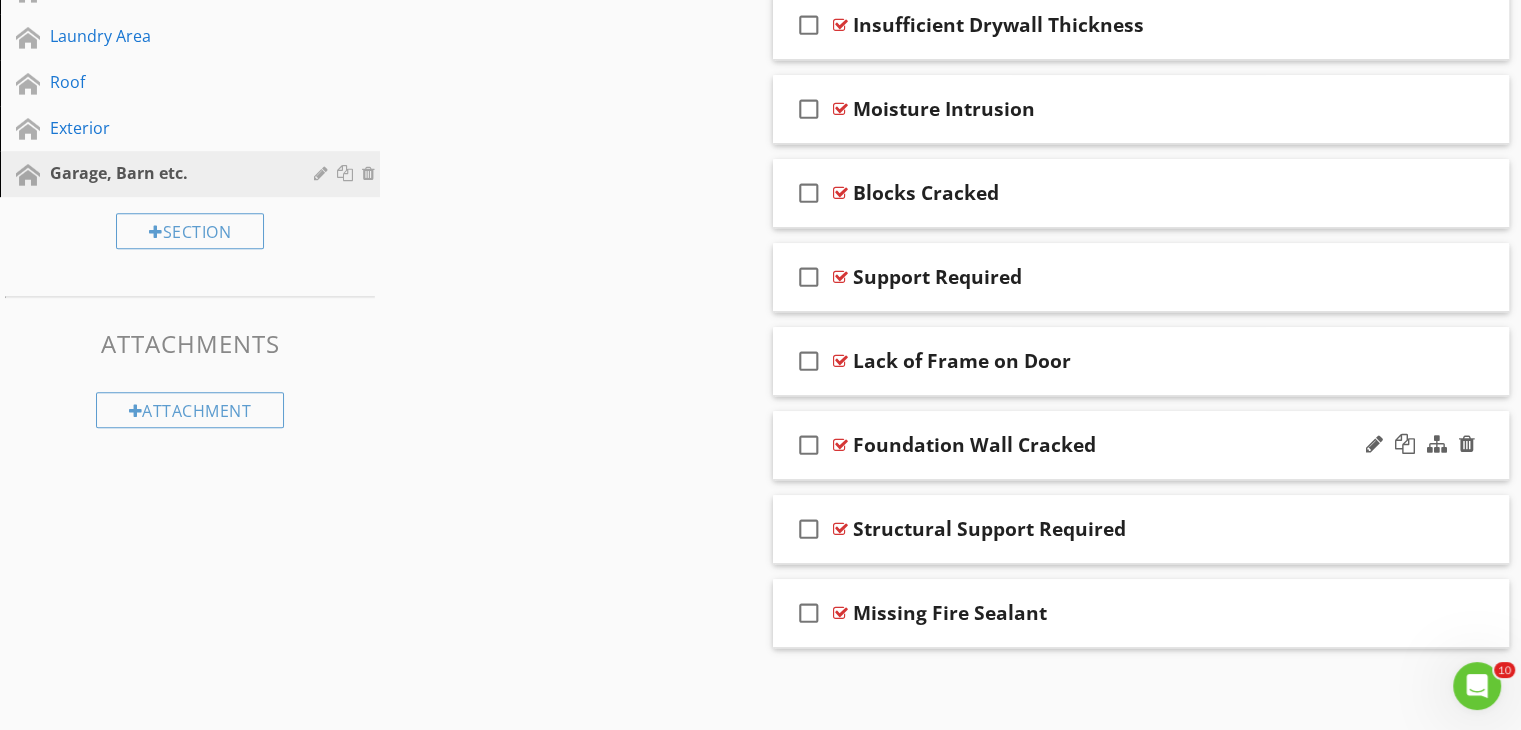 click on "Foundation Wall Cracked" at bounding box center (1114, 445) 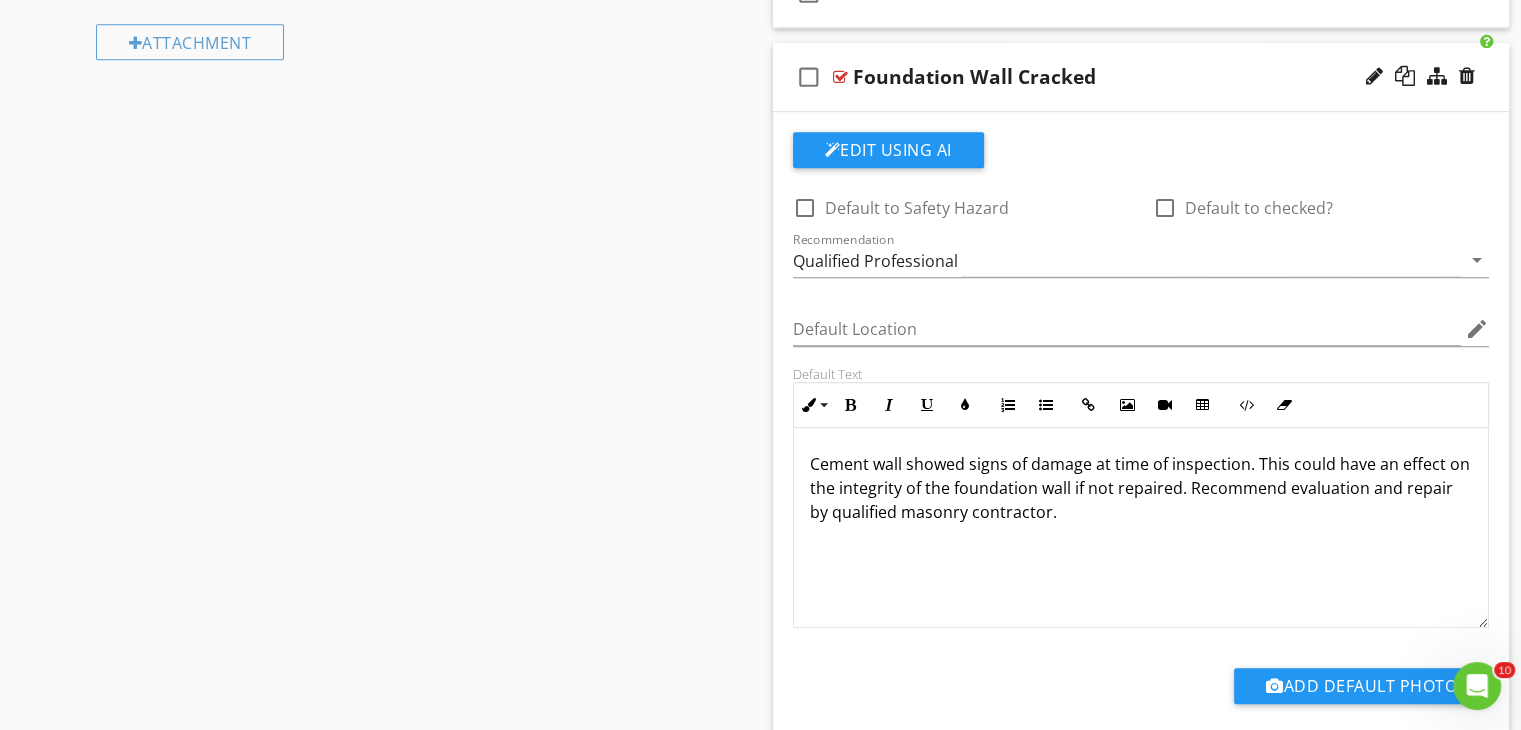 scroll, scrollTop: 1355, scrollLeft: 0, axis: vertical 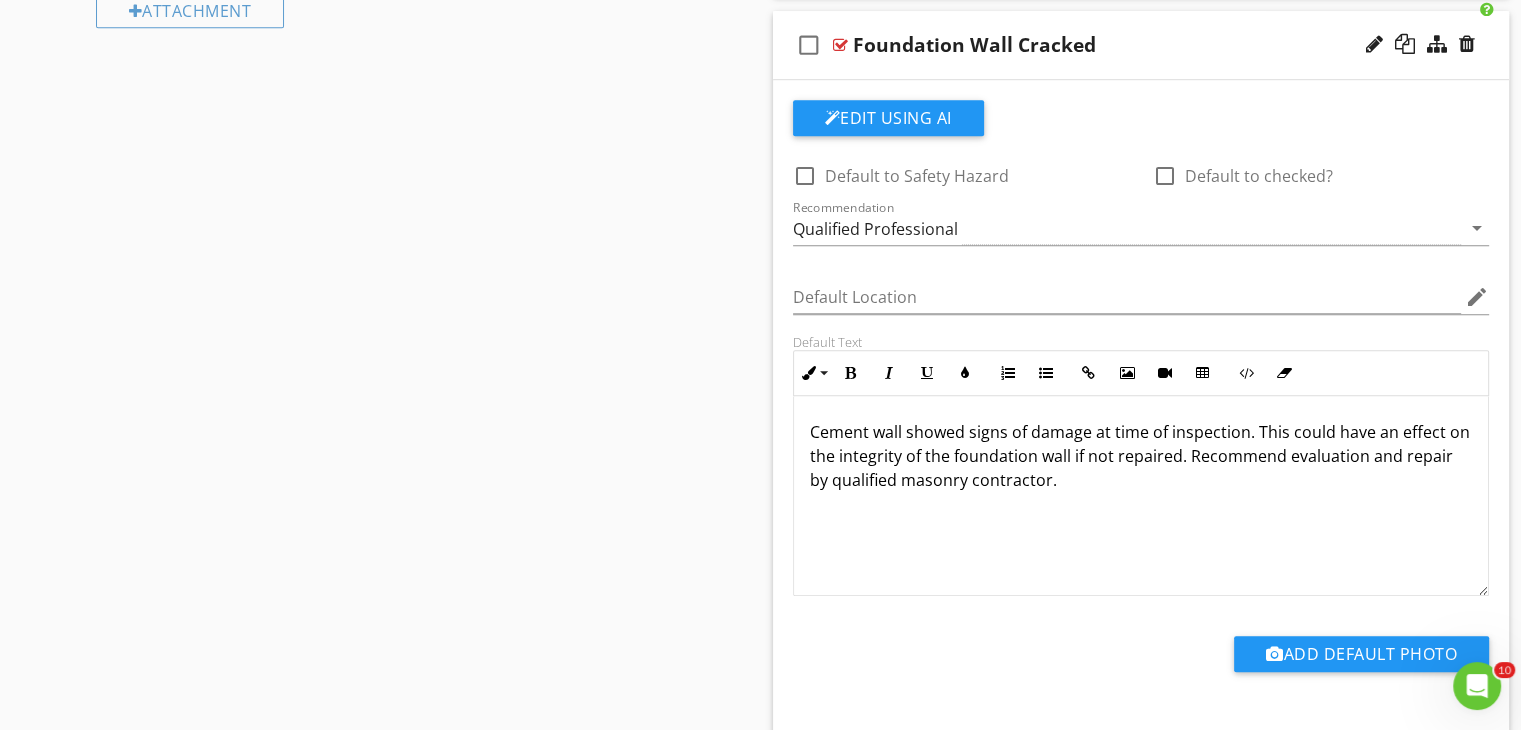 click on "Cement wall showed signs of damage at time of inspection. This could have an effect on the integrity of the foundation wall if not repaired. Recommend evaluation and repair by qualified masonry contractor." at bounding box center [1141, 456] 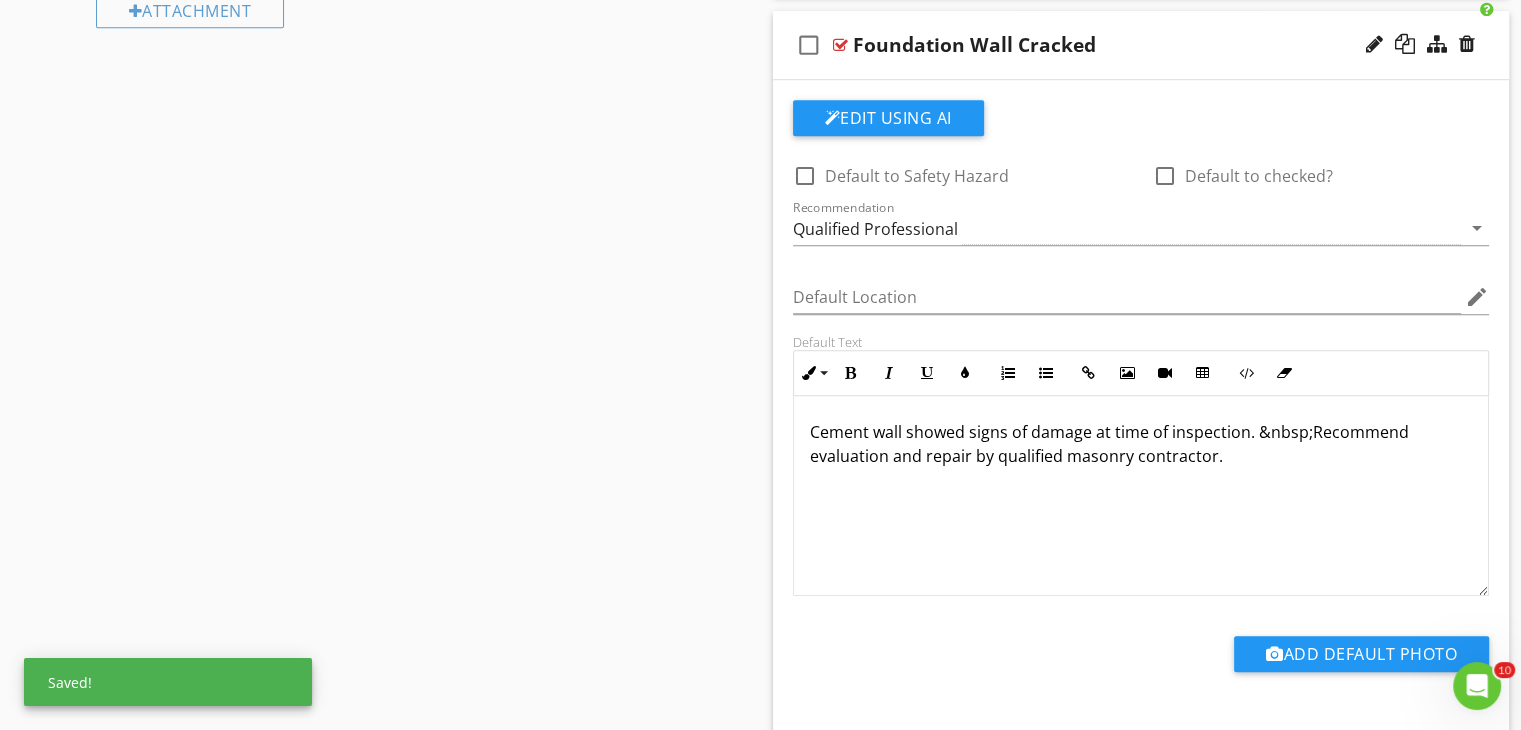 type 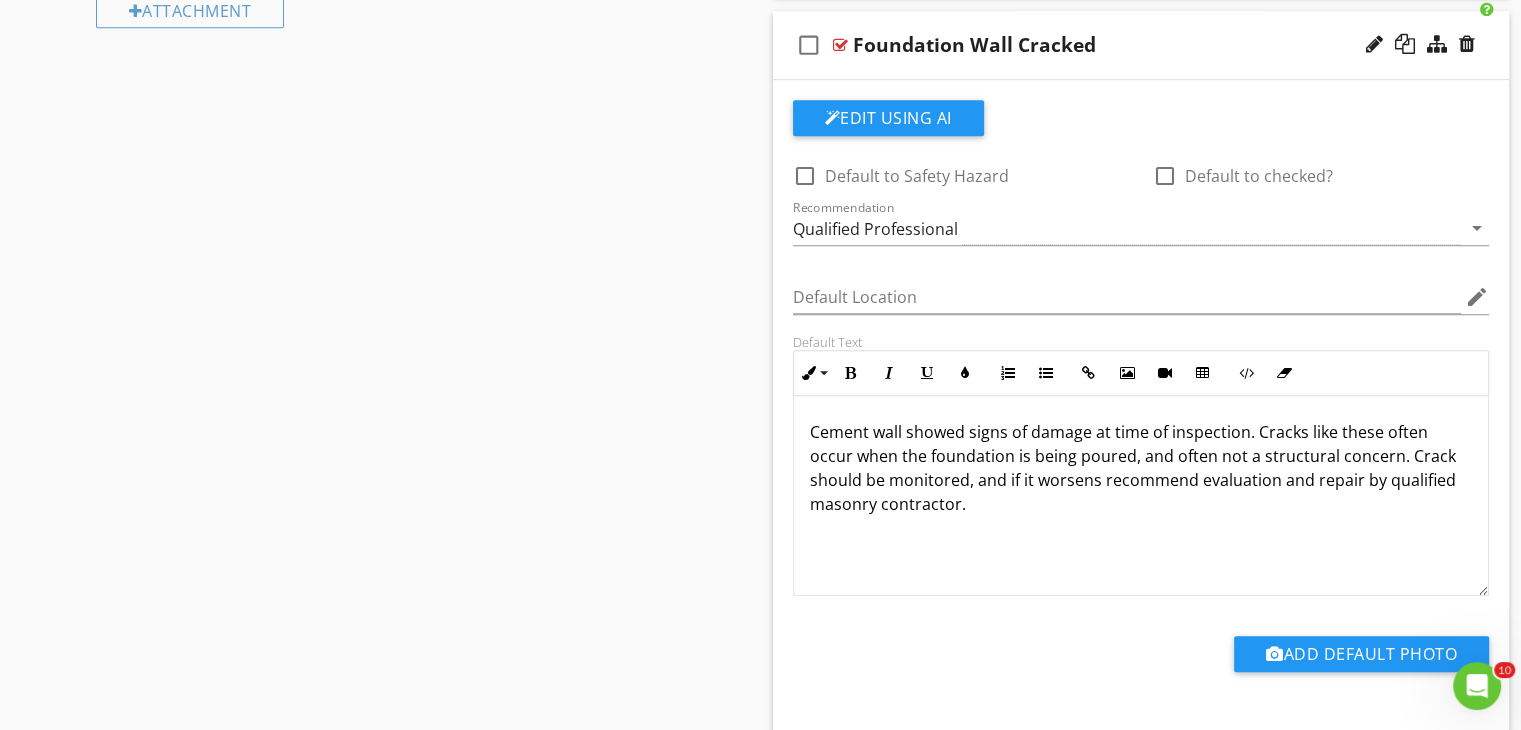 click on "Cement wall showed signs of damage at time of inspection. Cracks like these often occur when the foundation is being poured, and often not a structural concern. Crack should be monitored, and if it worsens recommend evaluation and repair by qualified masonry contractor." at bounding box center (1141, 468) 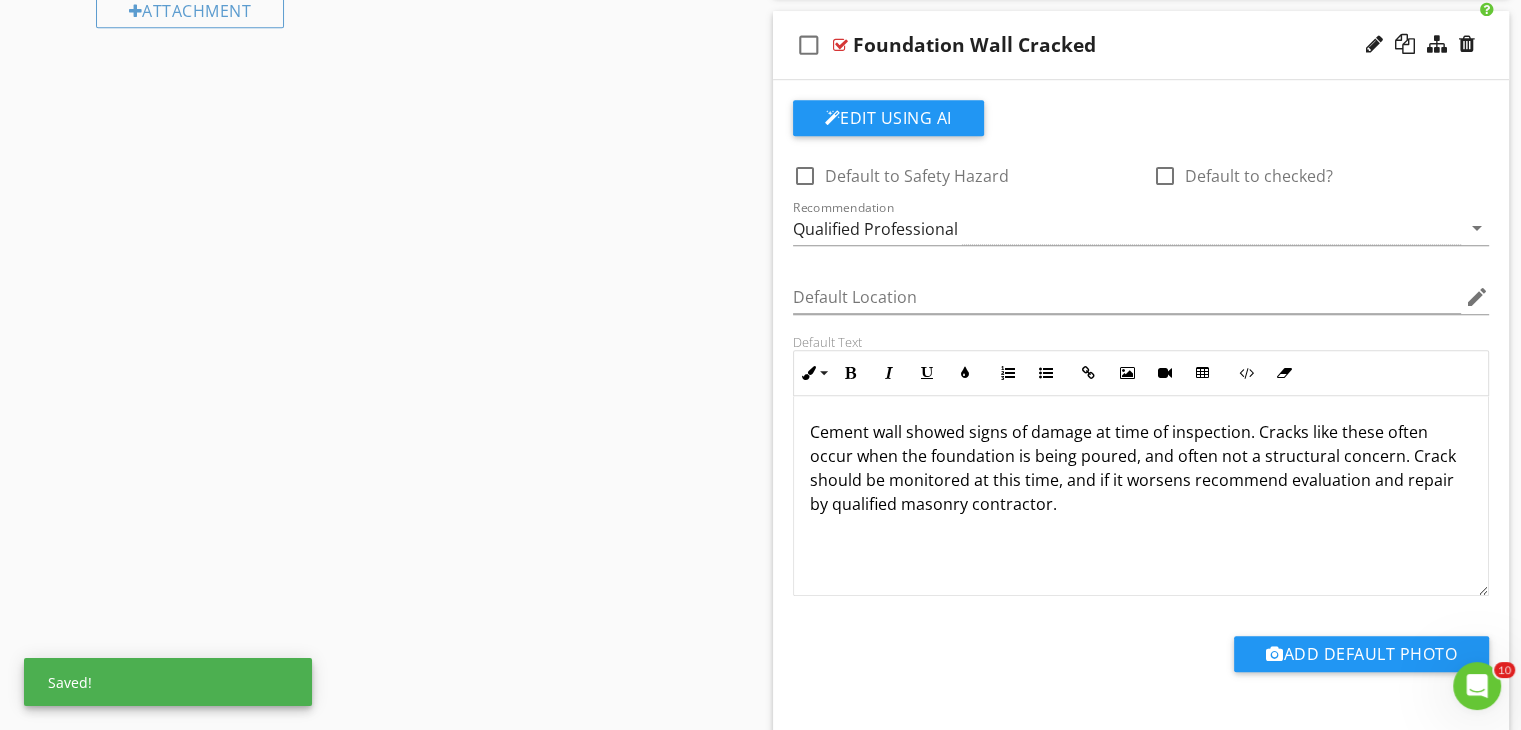 click on "Cement wall showed signs of damage at time of inspection. Cracks like these often occur when the foundation is being poured, and often not a structural concern. Crack should be monitored at this time, and if it worsens recommend evaluation and repair by qualified masonry contractor." at bounding box center [1141, 468] 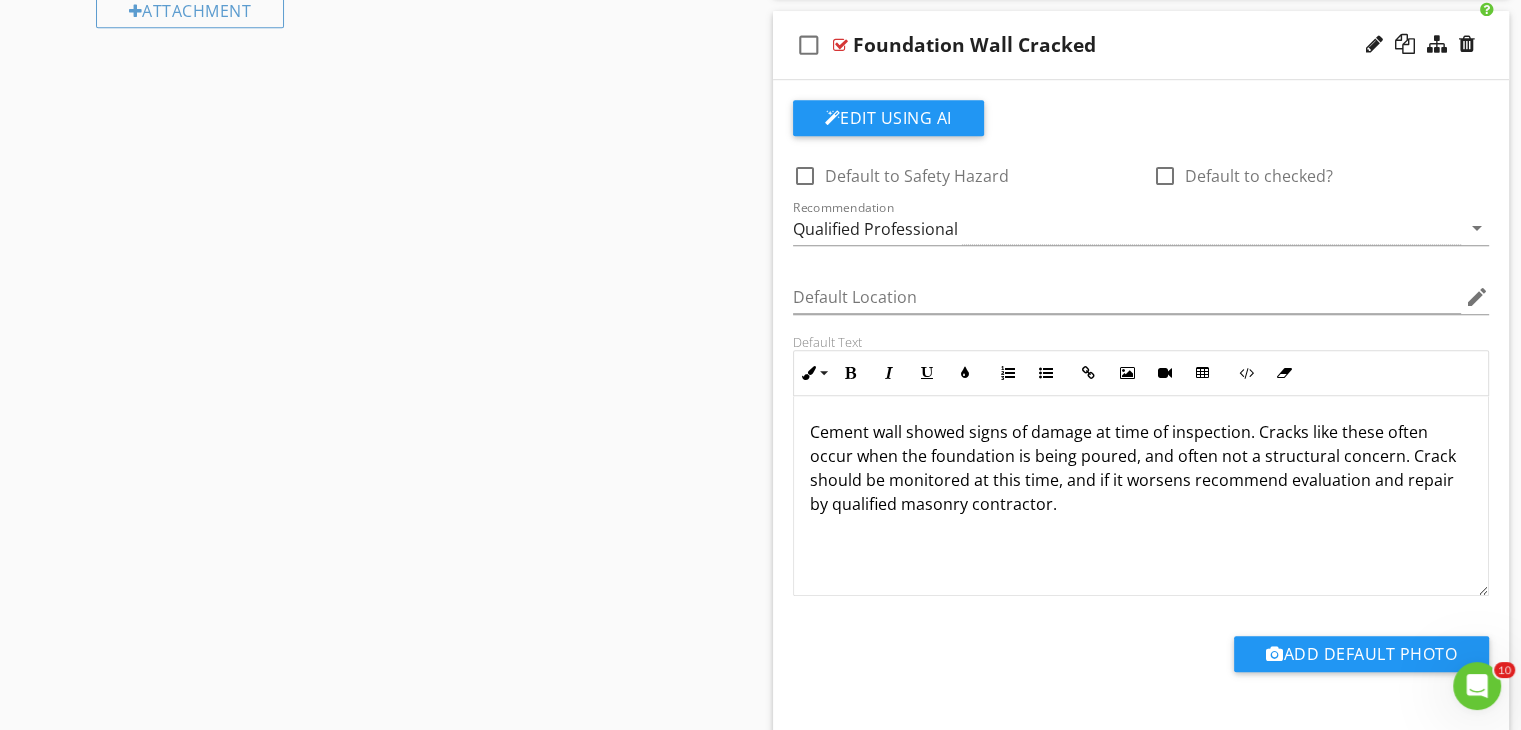click on "Cement wall showed signs of damage at time of inspection. Cracks like these often occur when the foundation is being poured, and often not a structural concern. Crack should be monitored at this time, and if it worsens recommend evaluation and repair by qualified masonry contractor." at bounding box center [1141, 468] 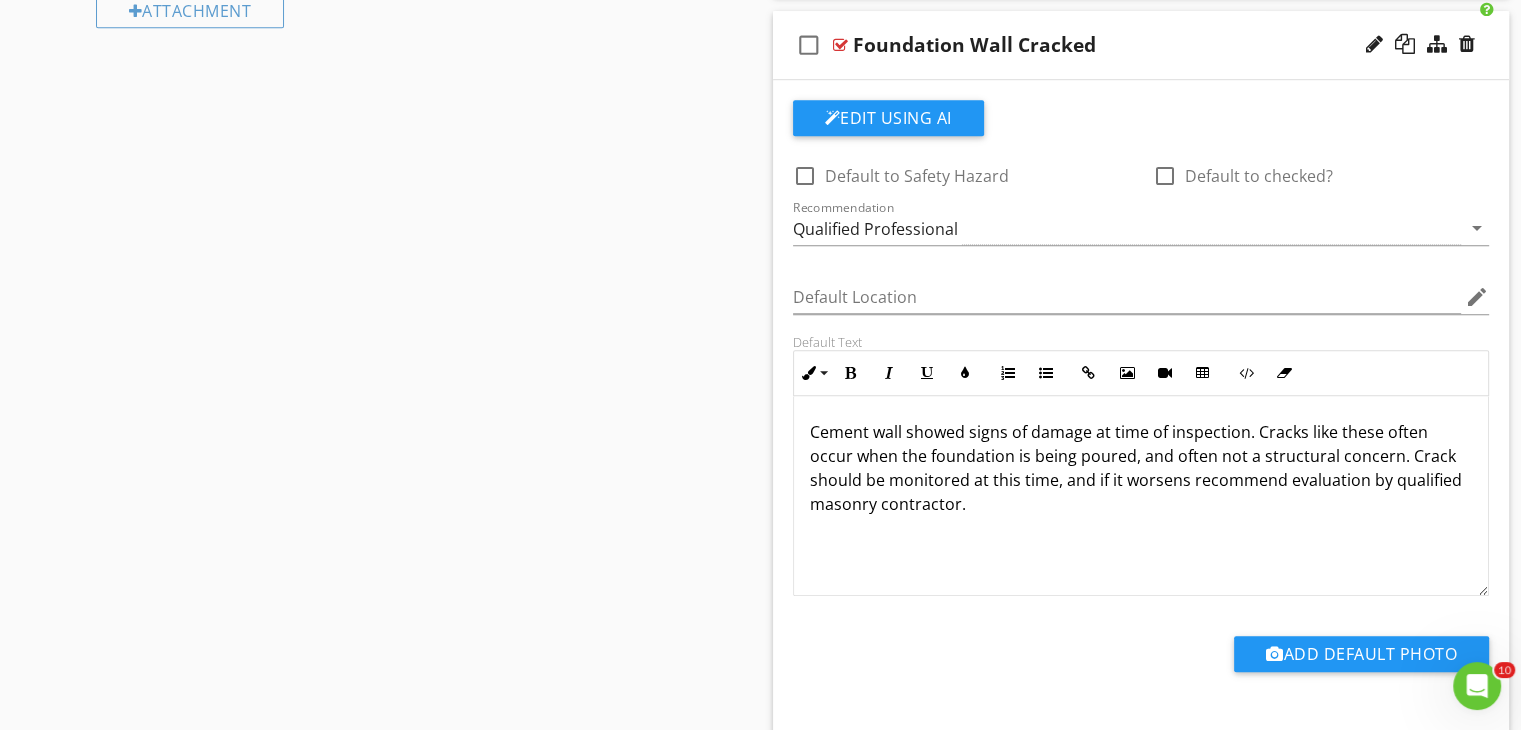 scroll, scrollTop: 0, scrollLeft: 0, axis: both 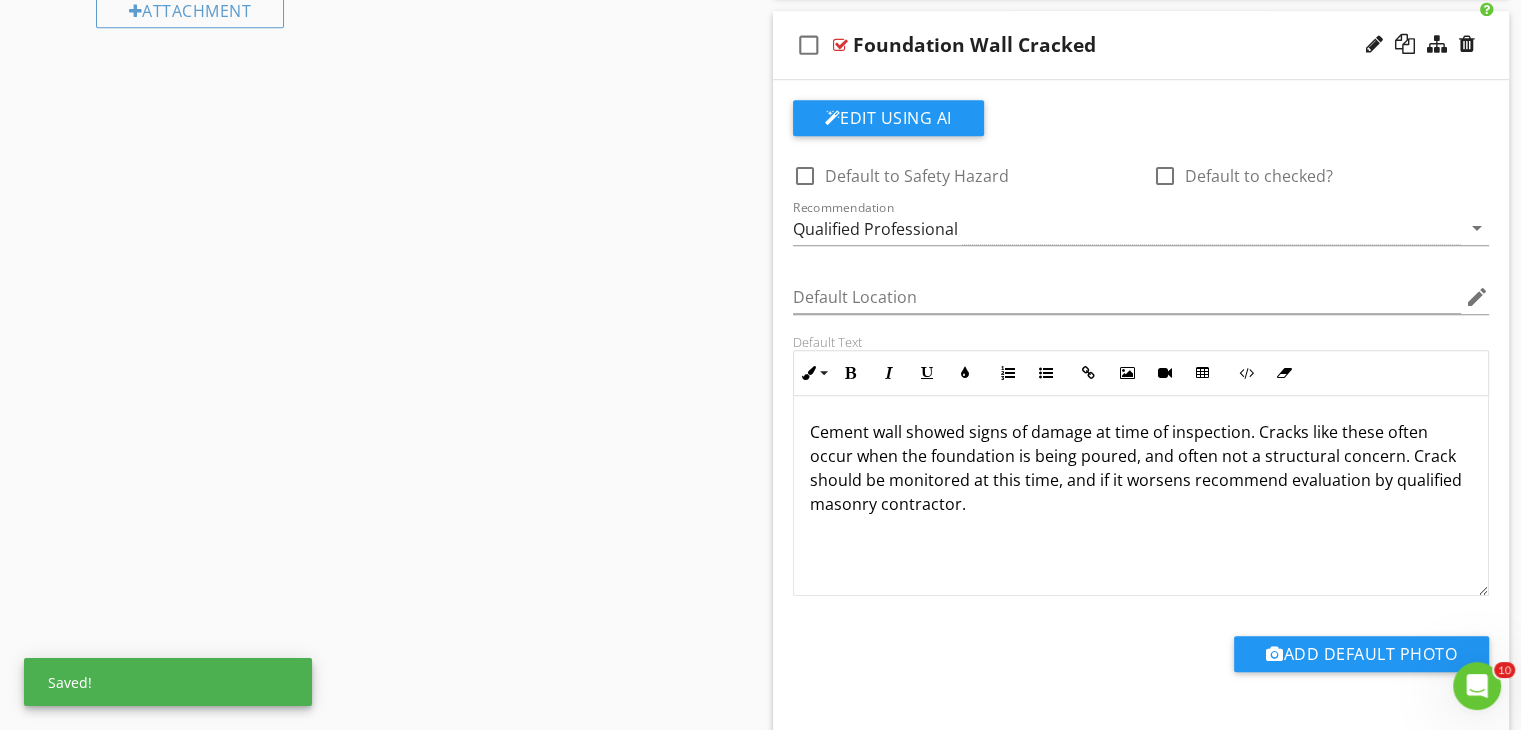 click on "Sections
Inspection Details           Basement, Foundation, Crawlspace & Structure           Heating           Cooling           Plumbing           Electrical           Kitchen           Built-in Appliances           Living Room           Bedrooms           Attic, Insulation & Ventilation           Fireplace           Doors, Windows & Interior           Bathrooms           Bathroom 3           Laundry Area           Roof           Exterior           Garage, Barn etc.
Section
Attachments
Attachment
Items
General           Ceiling           Garage Attic            Floor           Walls & Firewalls           Garage Door           Garage Door Opener           Occupant Door (From garage to inside of home)
Item
Comments
New
Informational
New
Limitations" at bounding box center (760, -88) 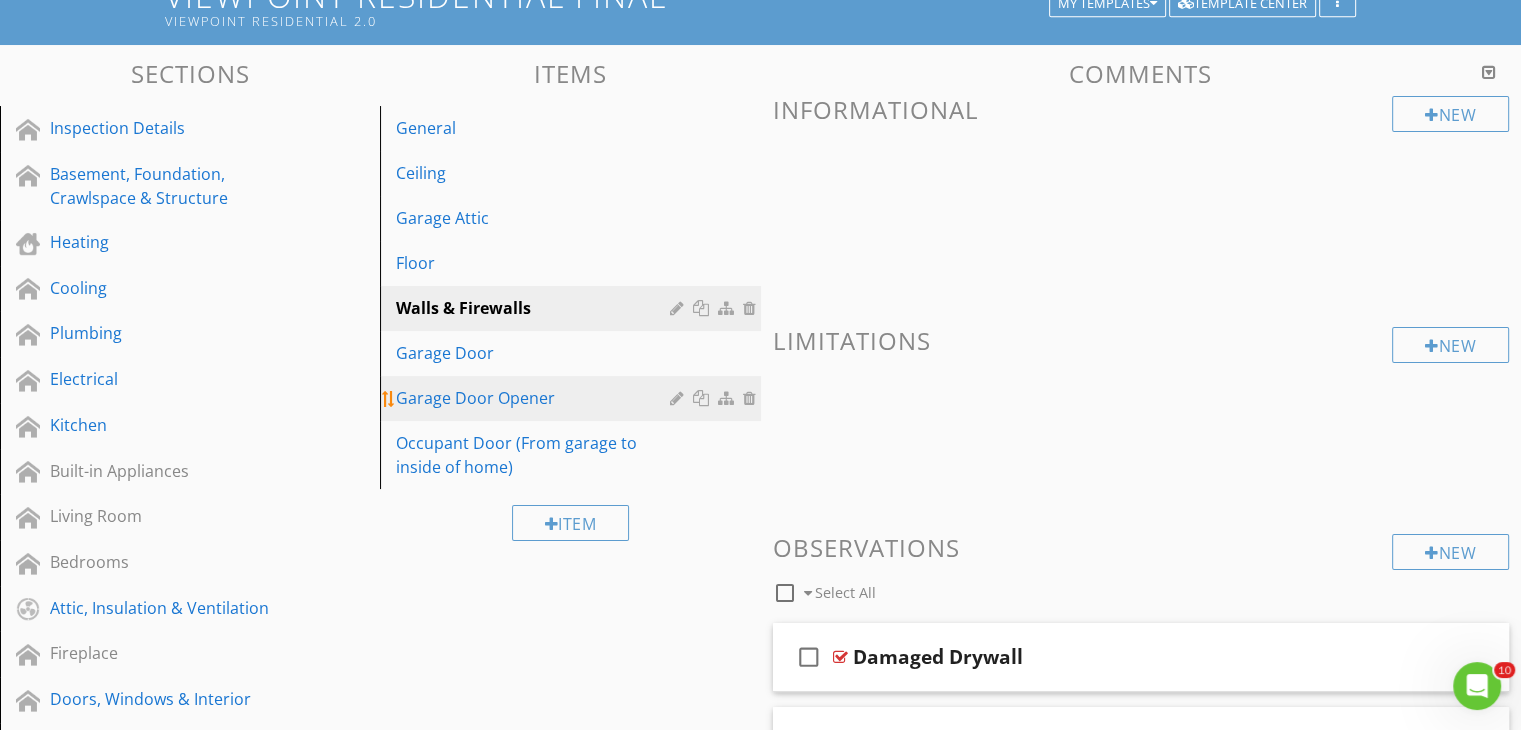 scroll, scrollTop: 0, scrollLeft: 0, axis: both 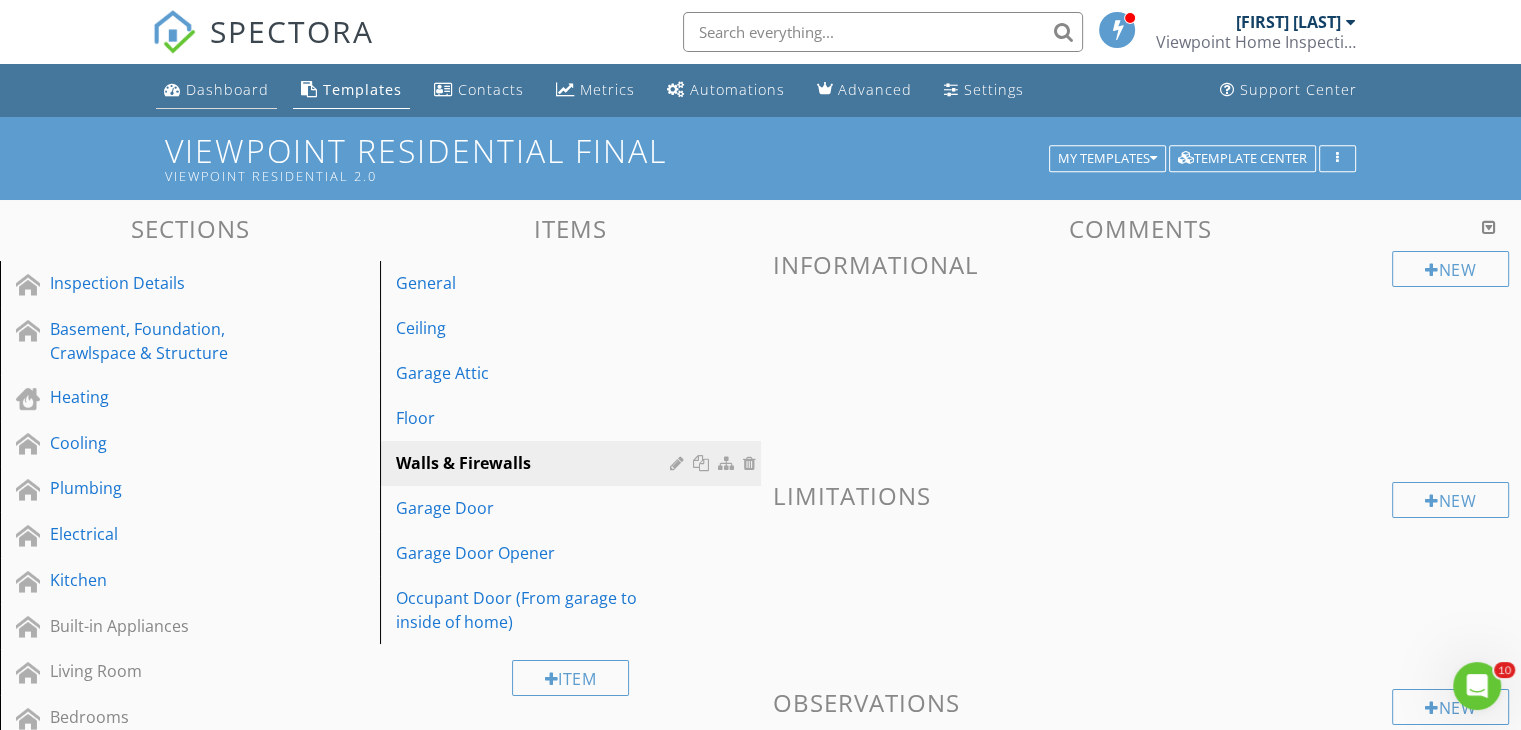 click on "Dashboard" at bounding box center (227, 89) 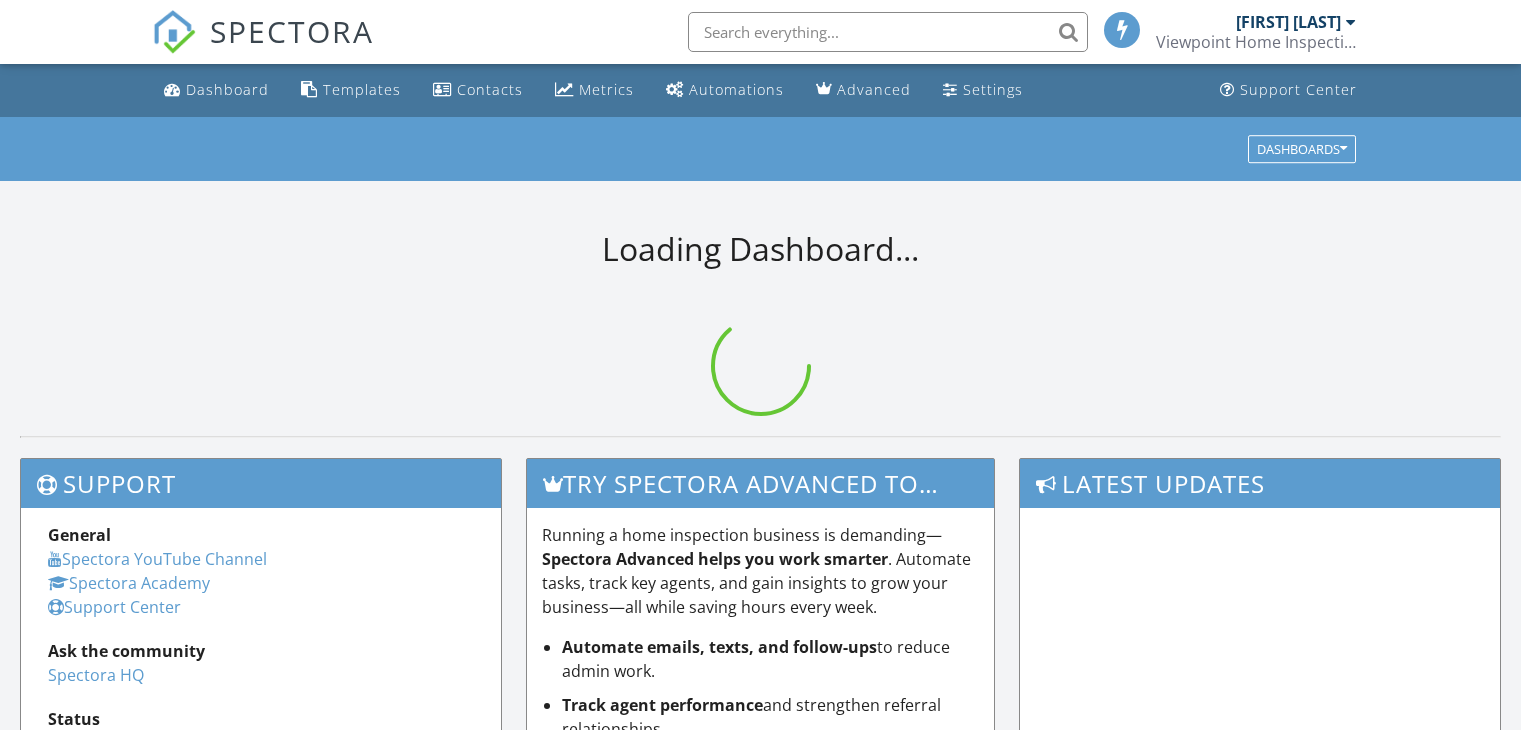 scroll, scrollTop: 0, scrollLeft: 0, axis: both 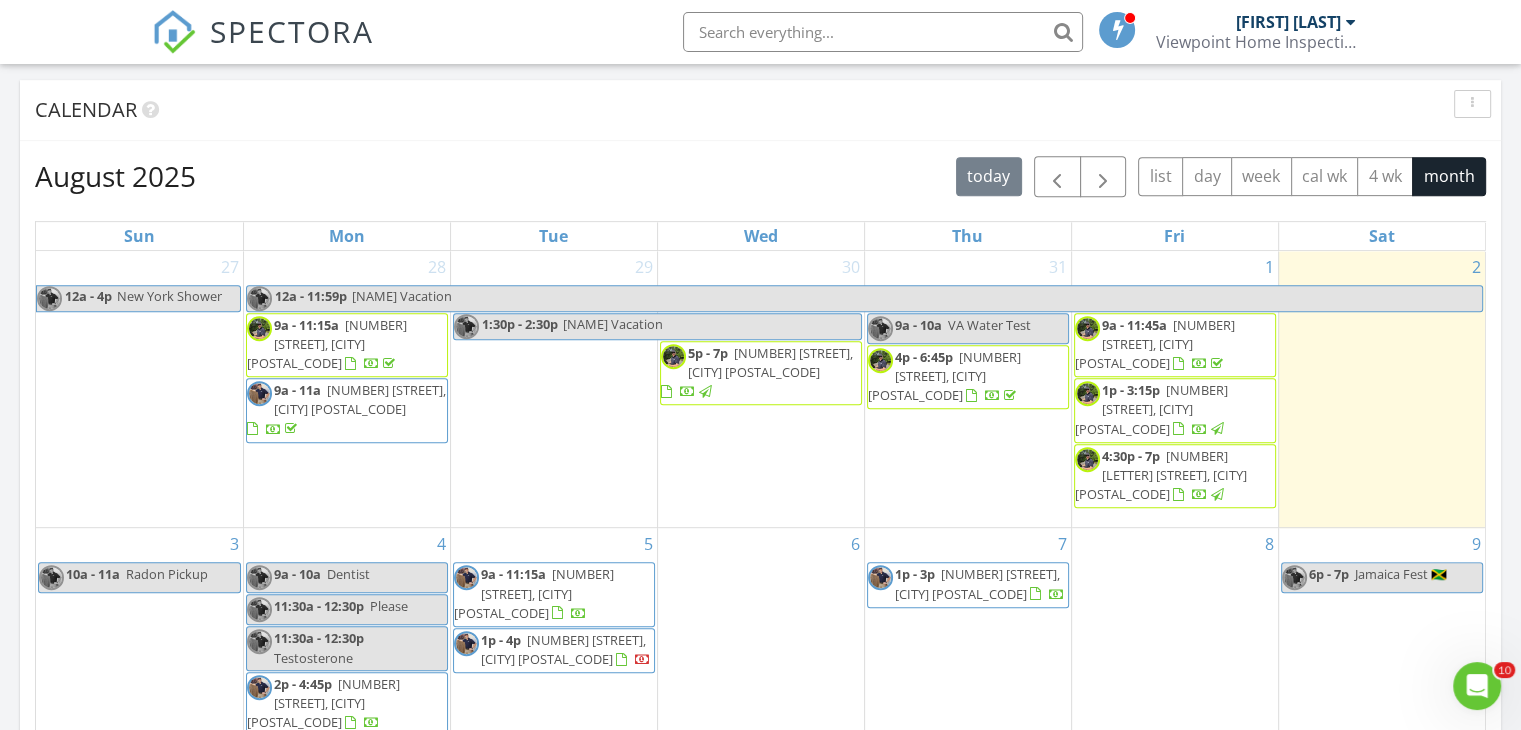 click on "9 Devonshire Way, Bedford 03110" at bounding box center [1151, 409] 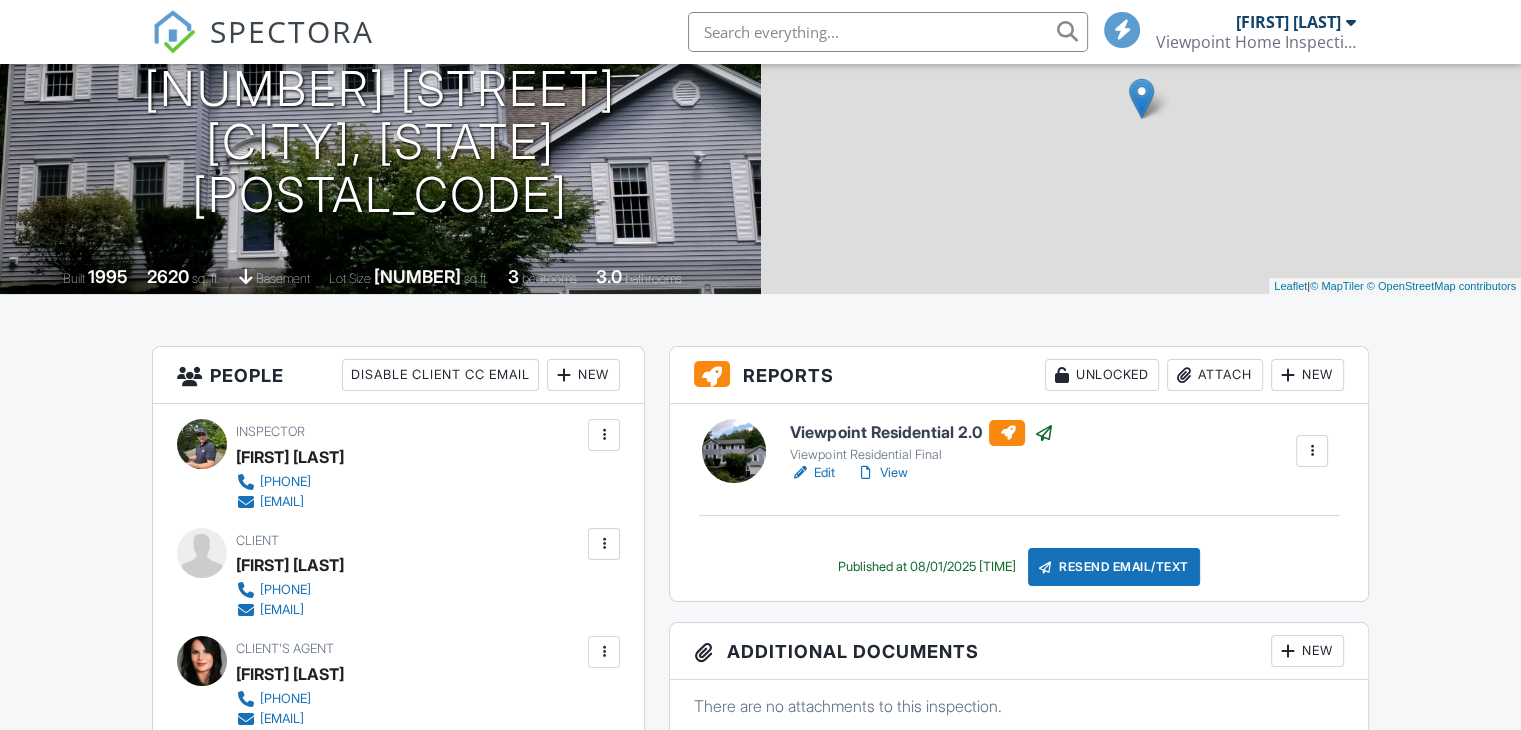 scroll, scrollTop: 0, scrollLeft: 0, axis: both 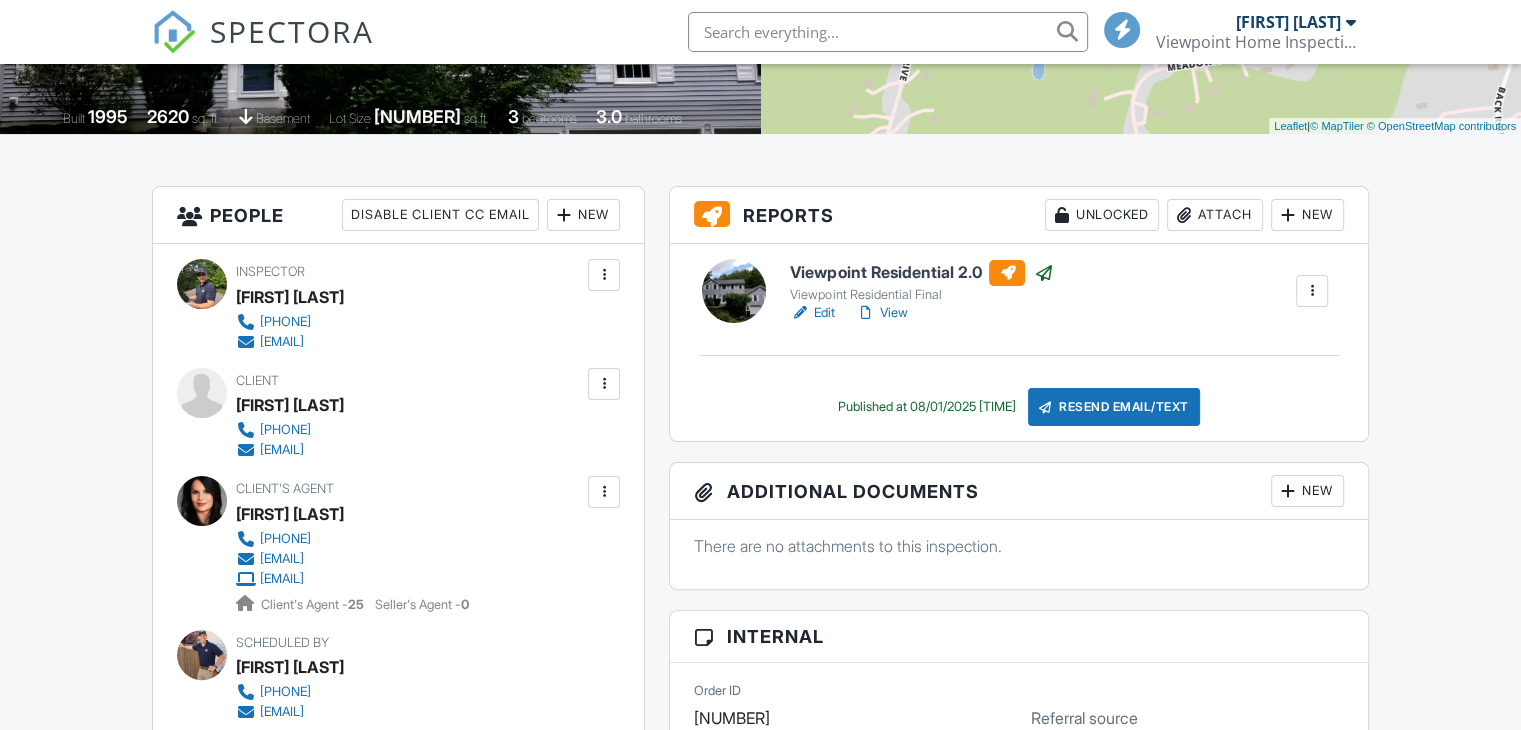 click on "View" at bounding box center [881, 313] 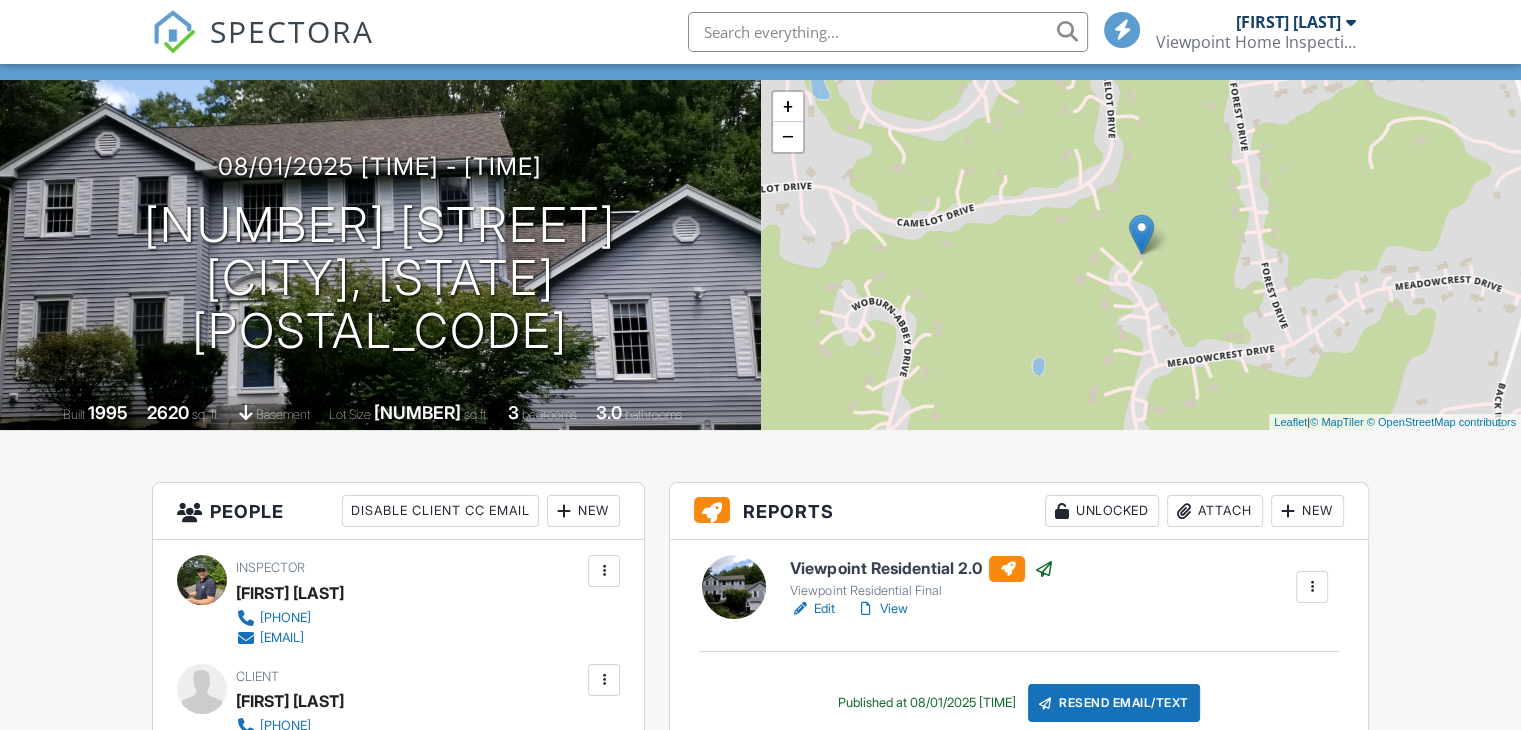 scroll, scrollTop: 0, scrollLeft: 0, axis: both 